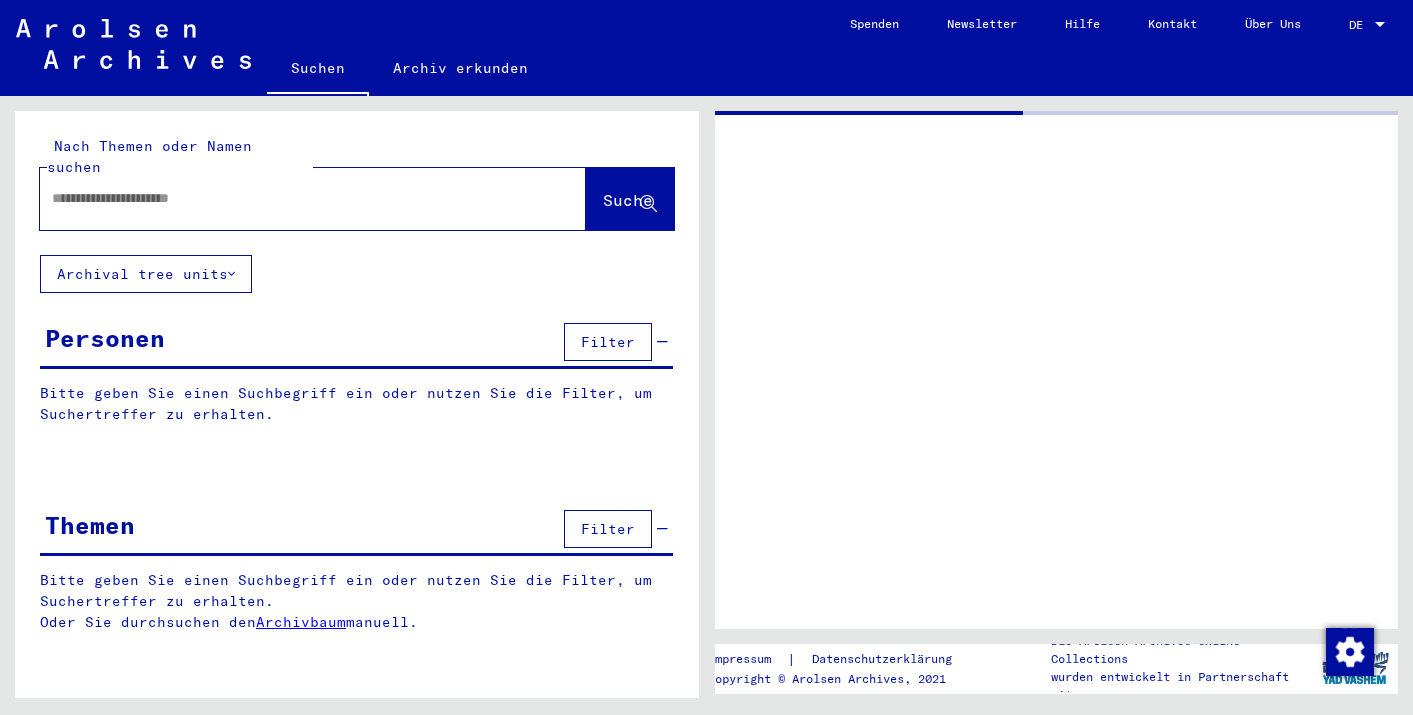 scroll, scrollTop: 0, scrollLeft: 0, axis: both 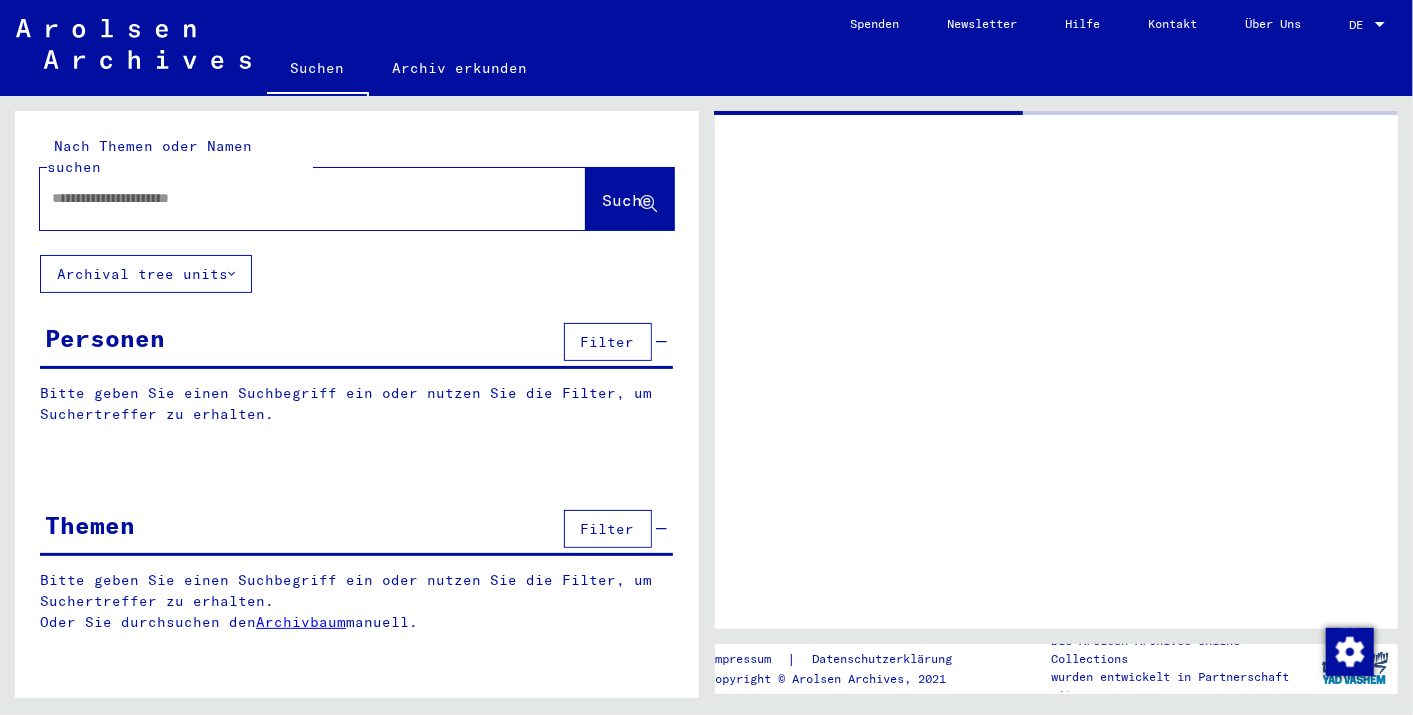 type on "********" 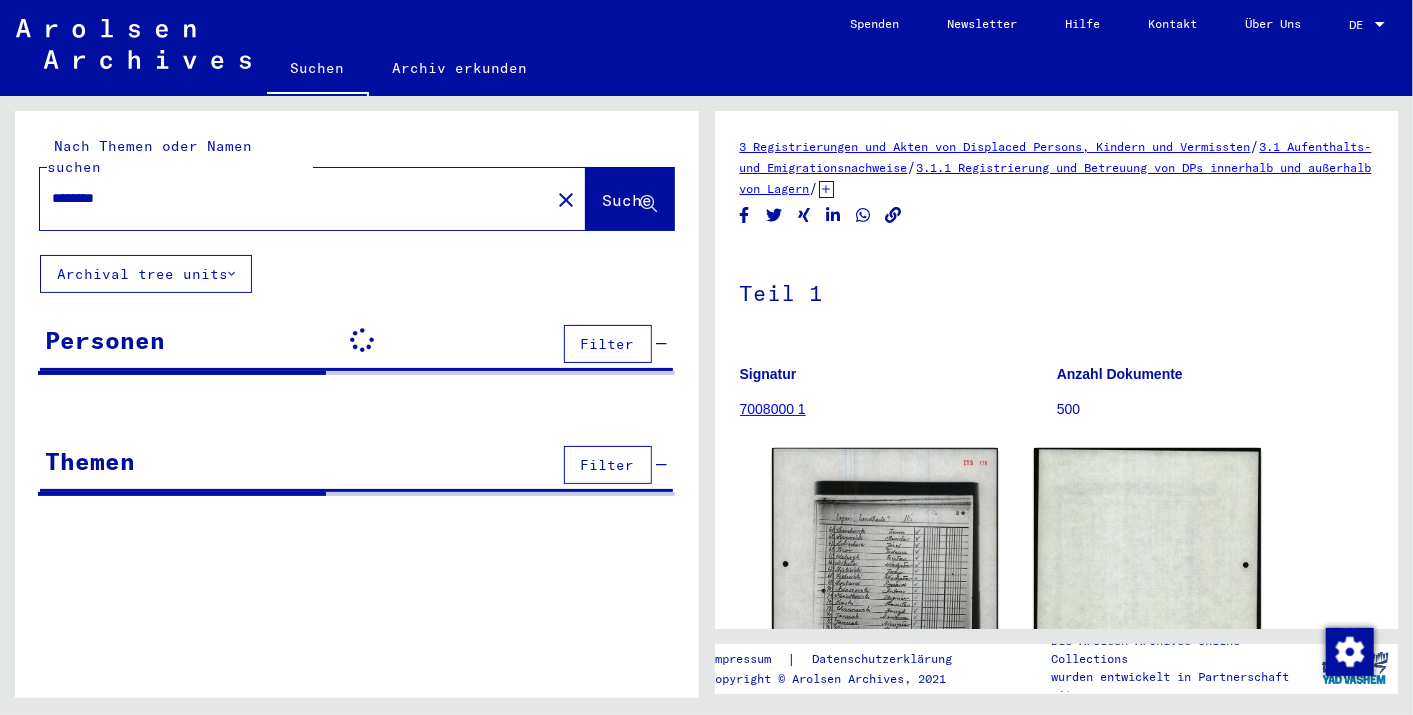scroll, scrollTop: 0, scrollLeft: 0, axis: both 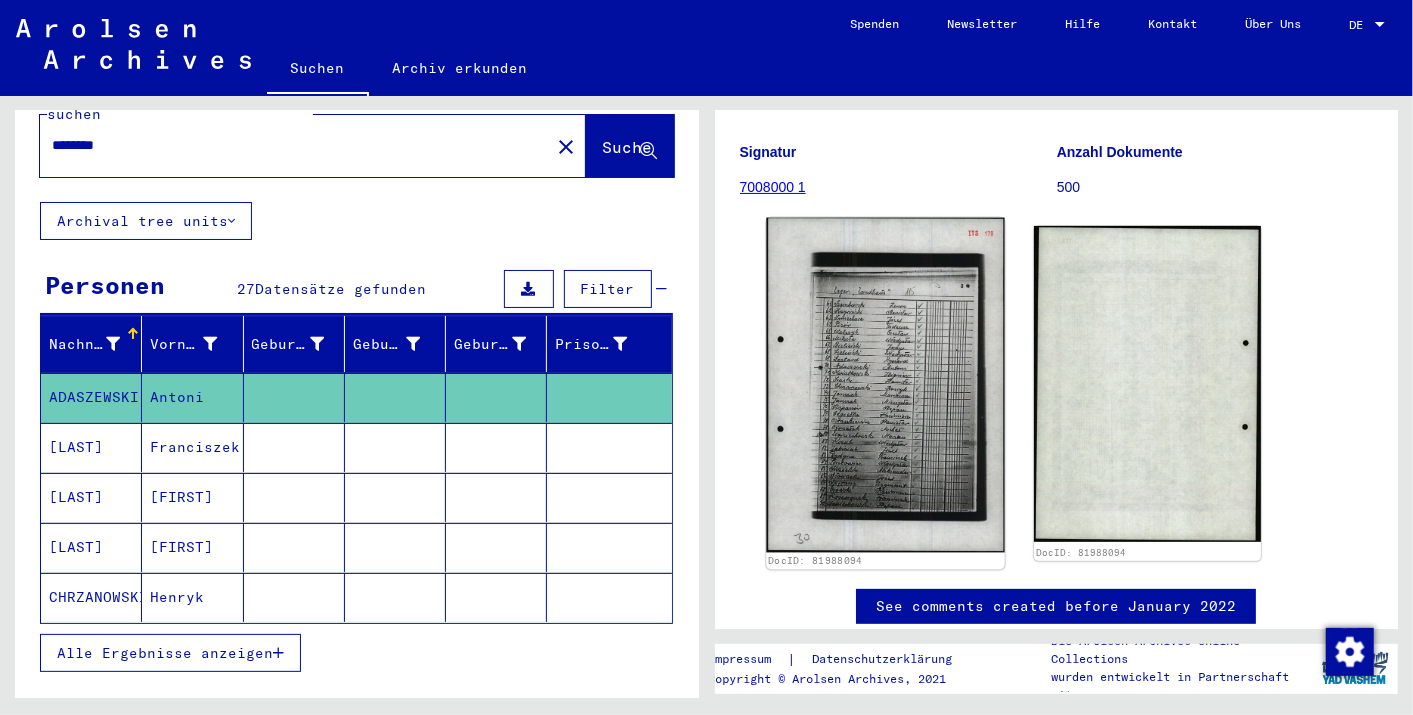click 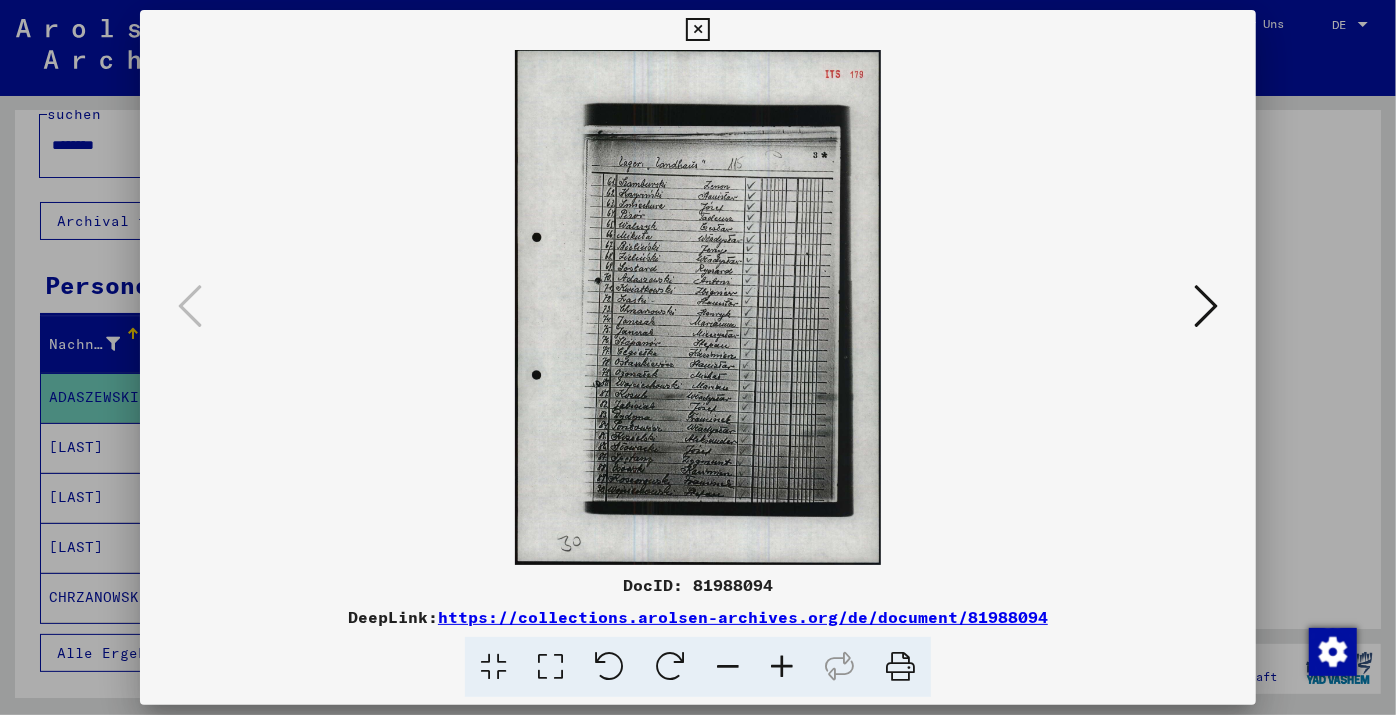 click at bounding box center [782, 667] 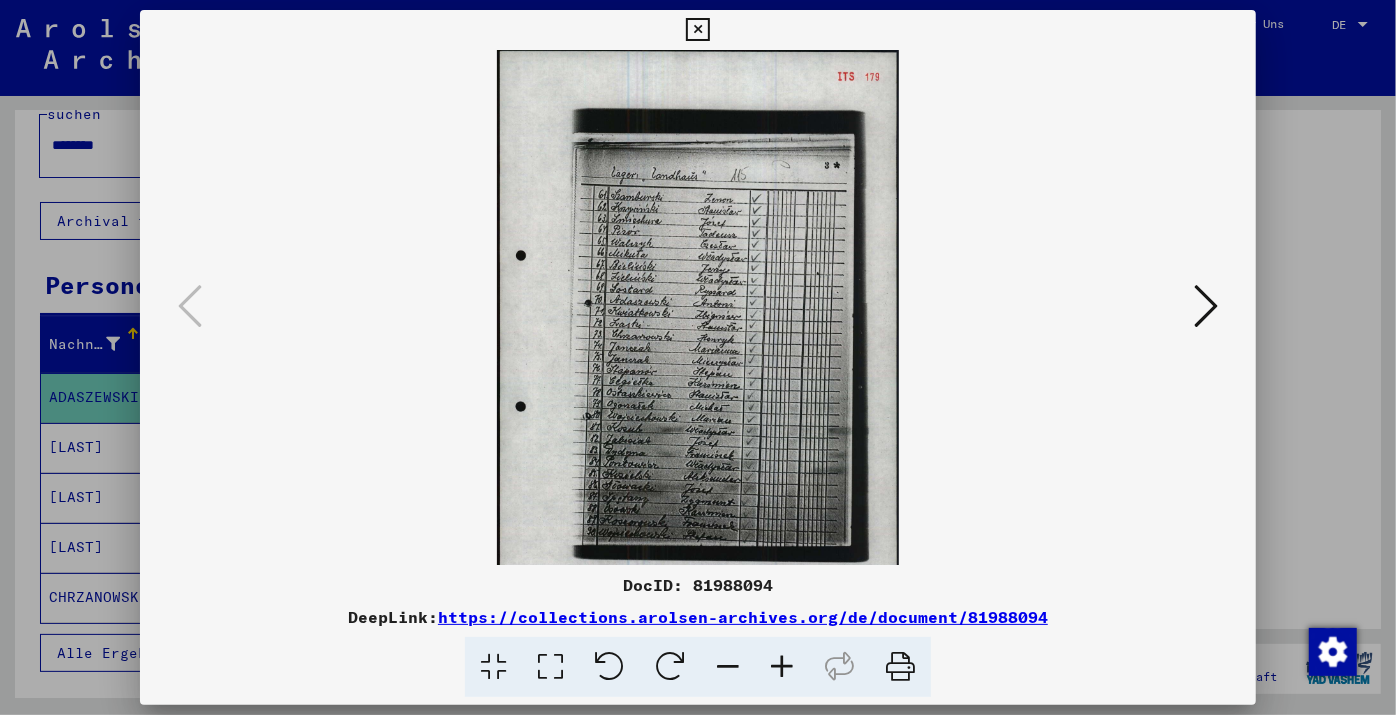 click at bounding box center [782, 667] 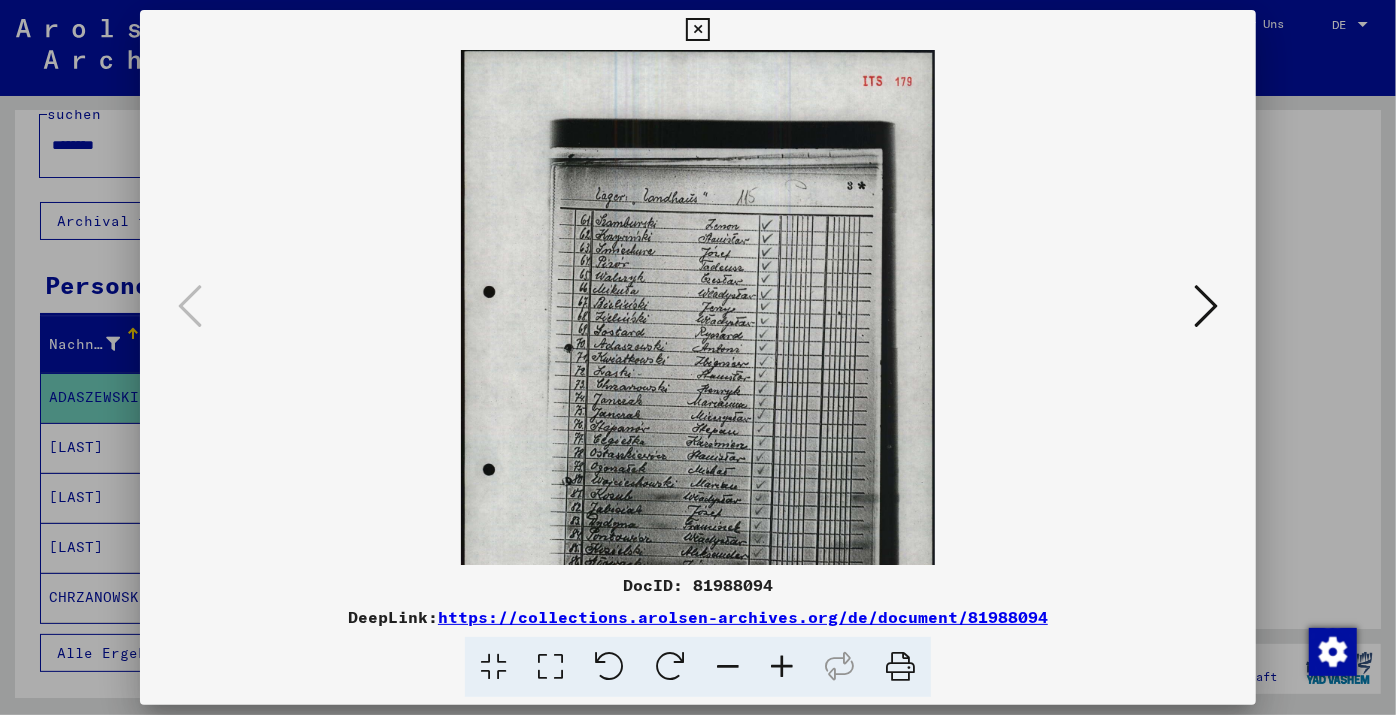 click at bounding box center (782, 667) 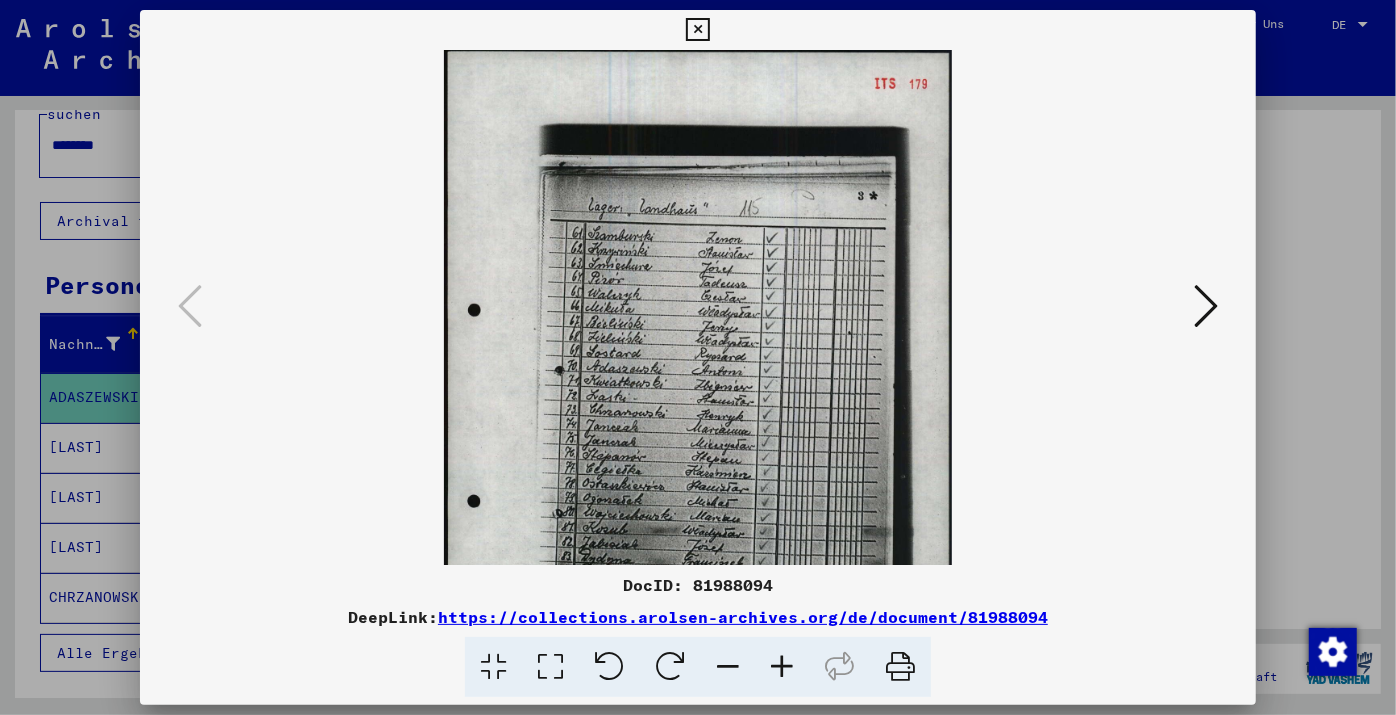 click at bounding box center (782, 667) 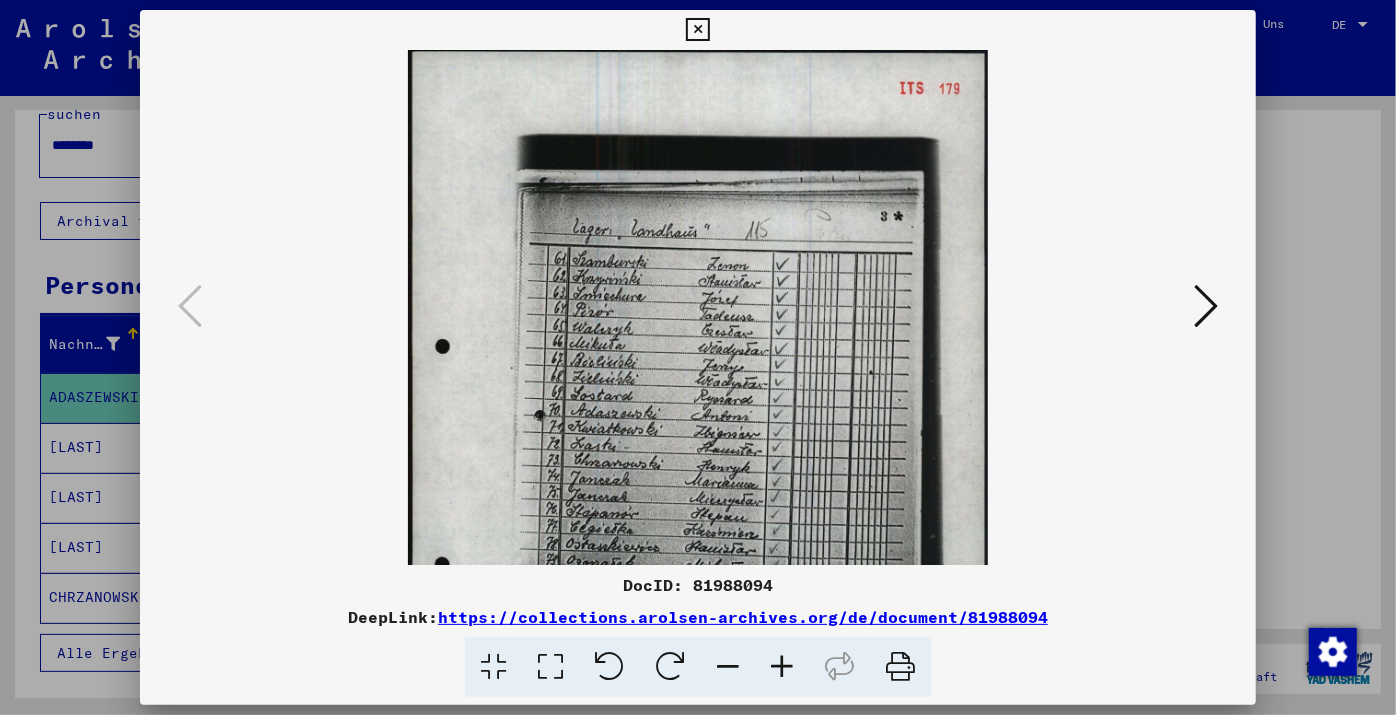 click at bounding box center (782, 667) 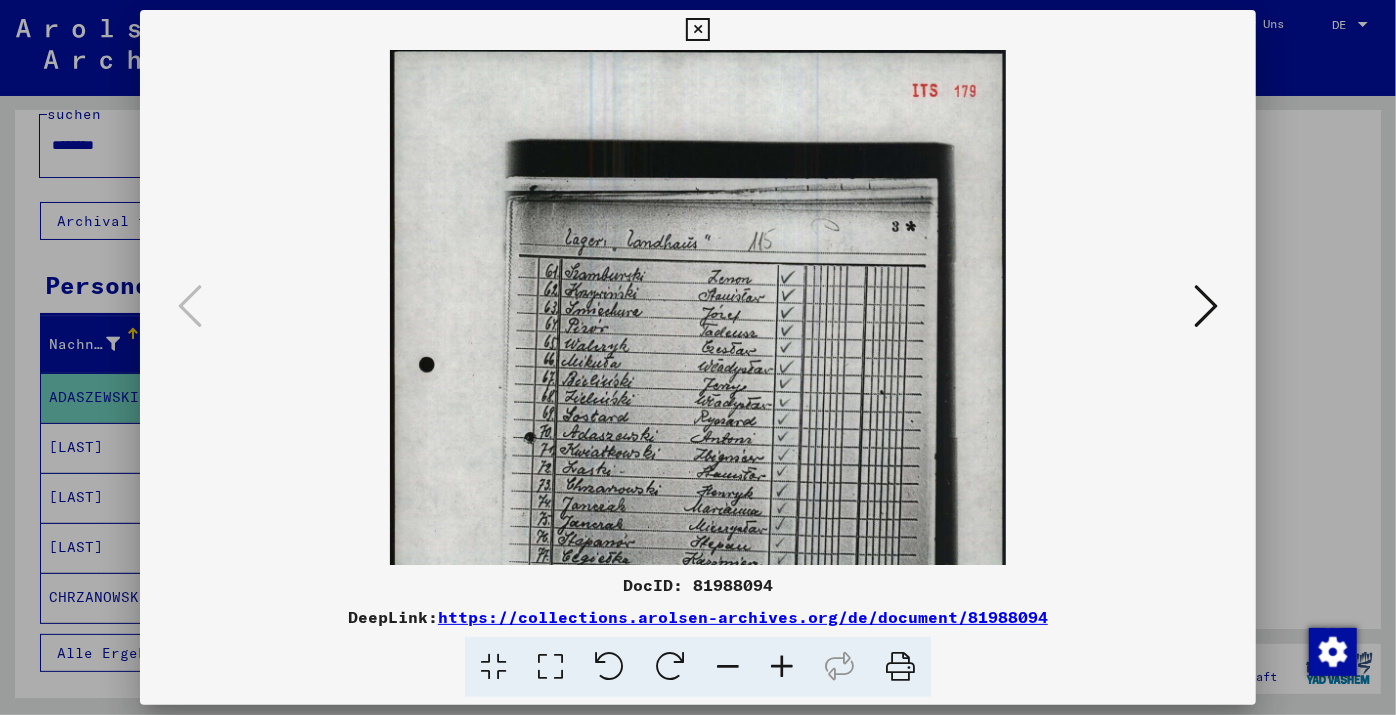 click at bounding box center (782, 667) 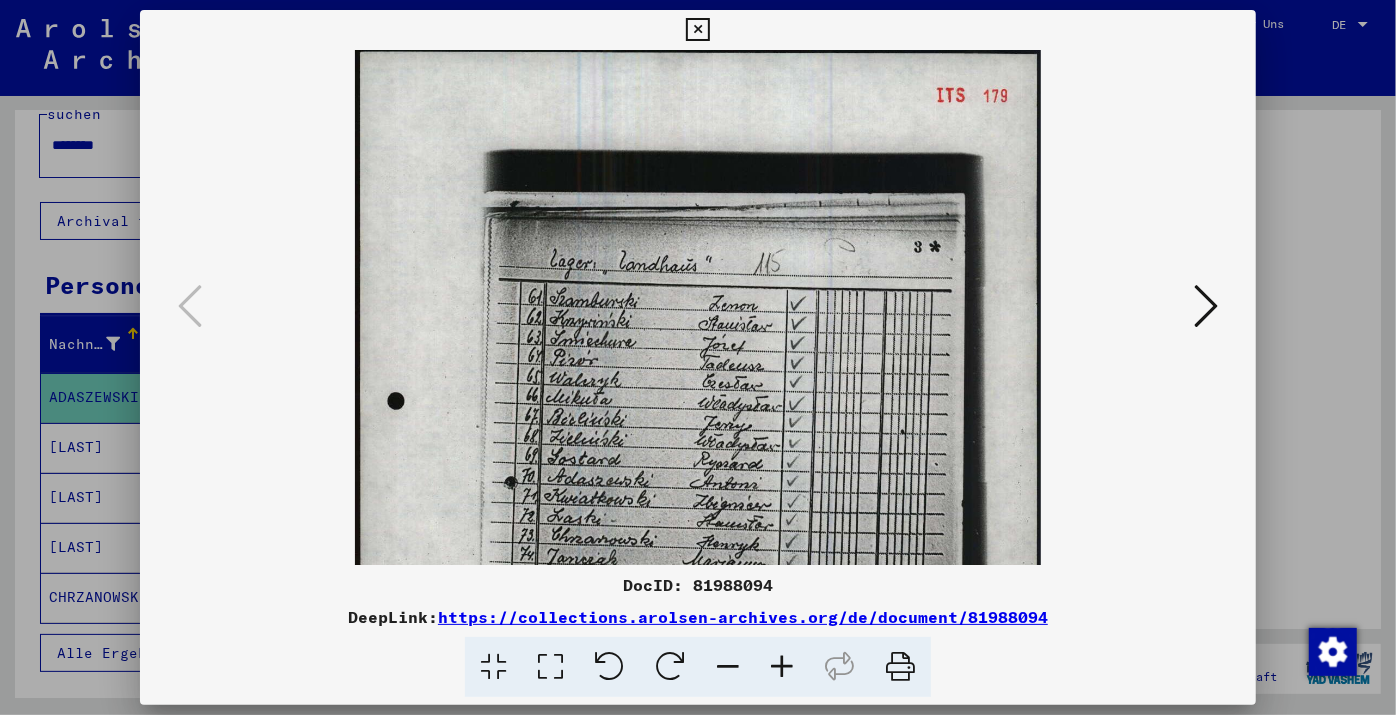 click at bounding box center (782, 667) 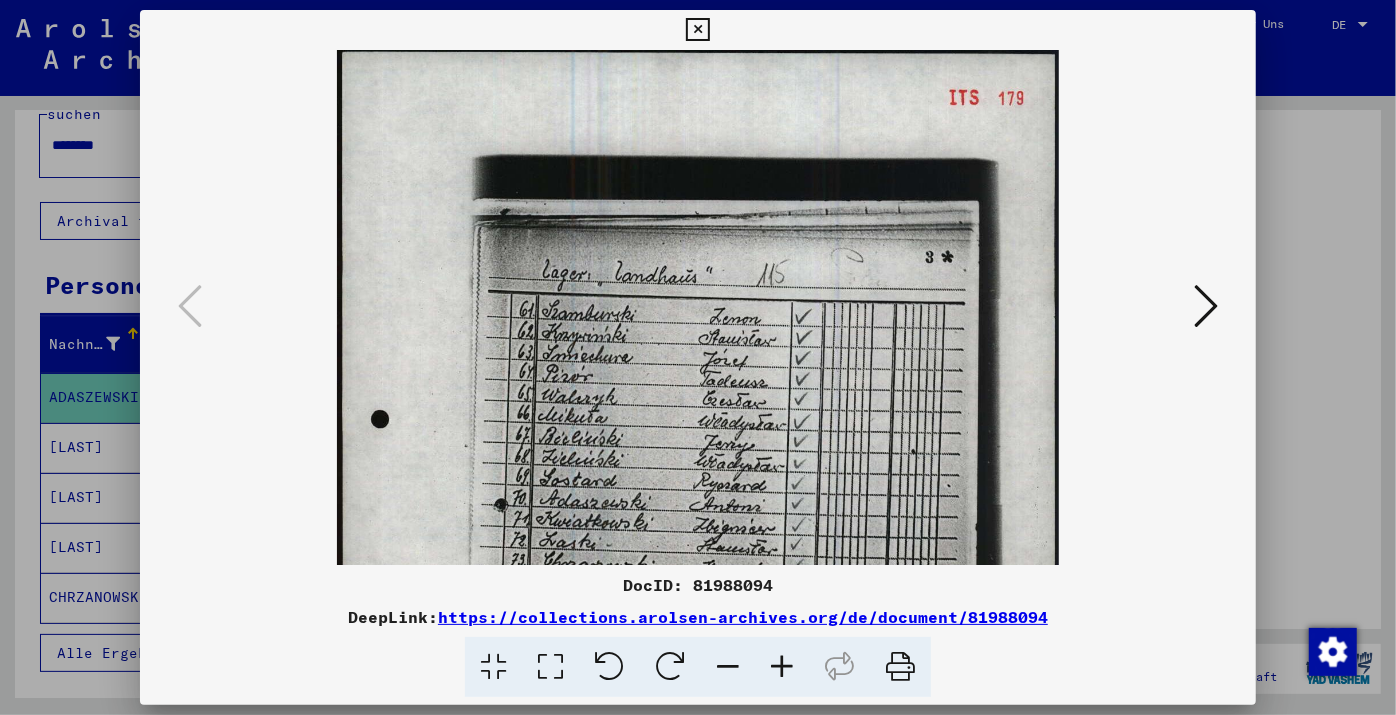 click at bounding box center [782, 667] 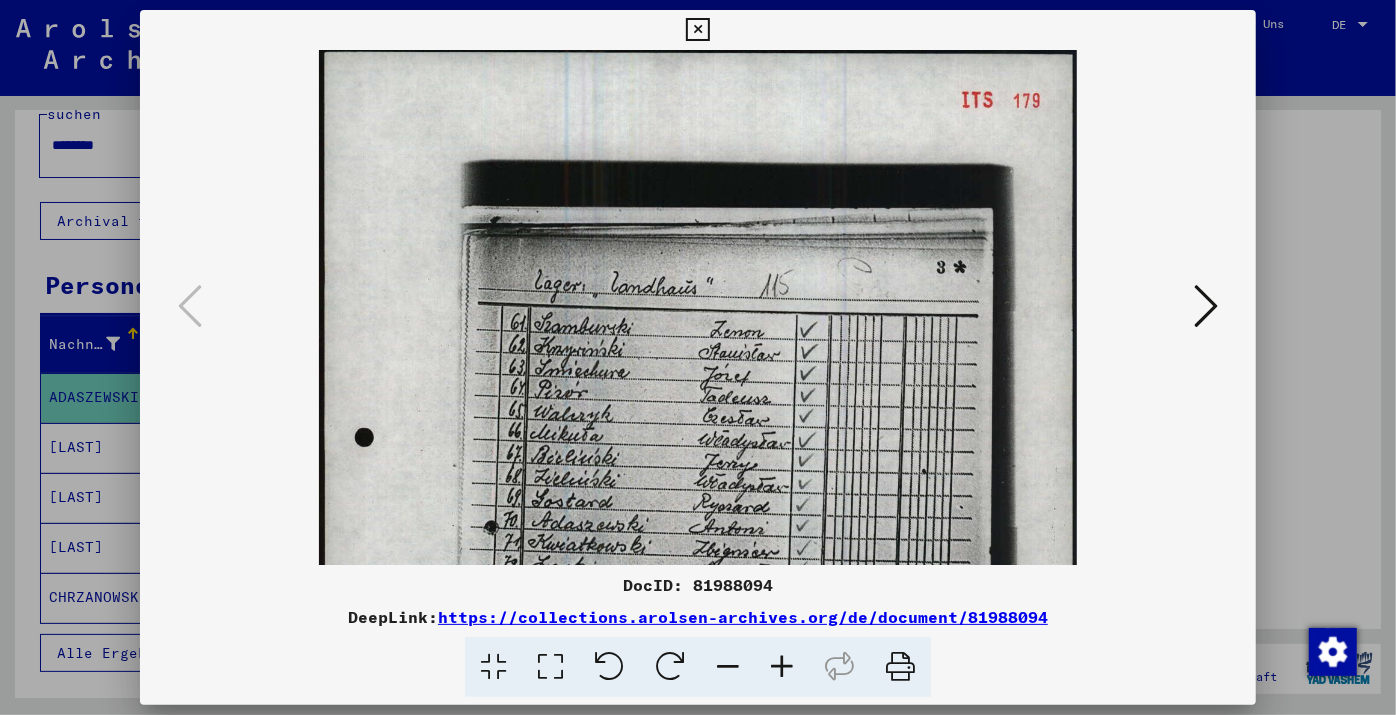 click at bounding box center [782, 667] 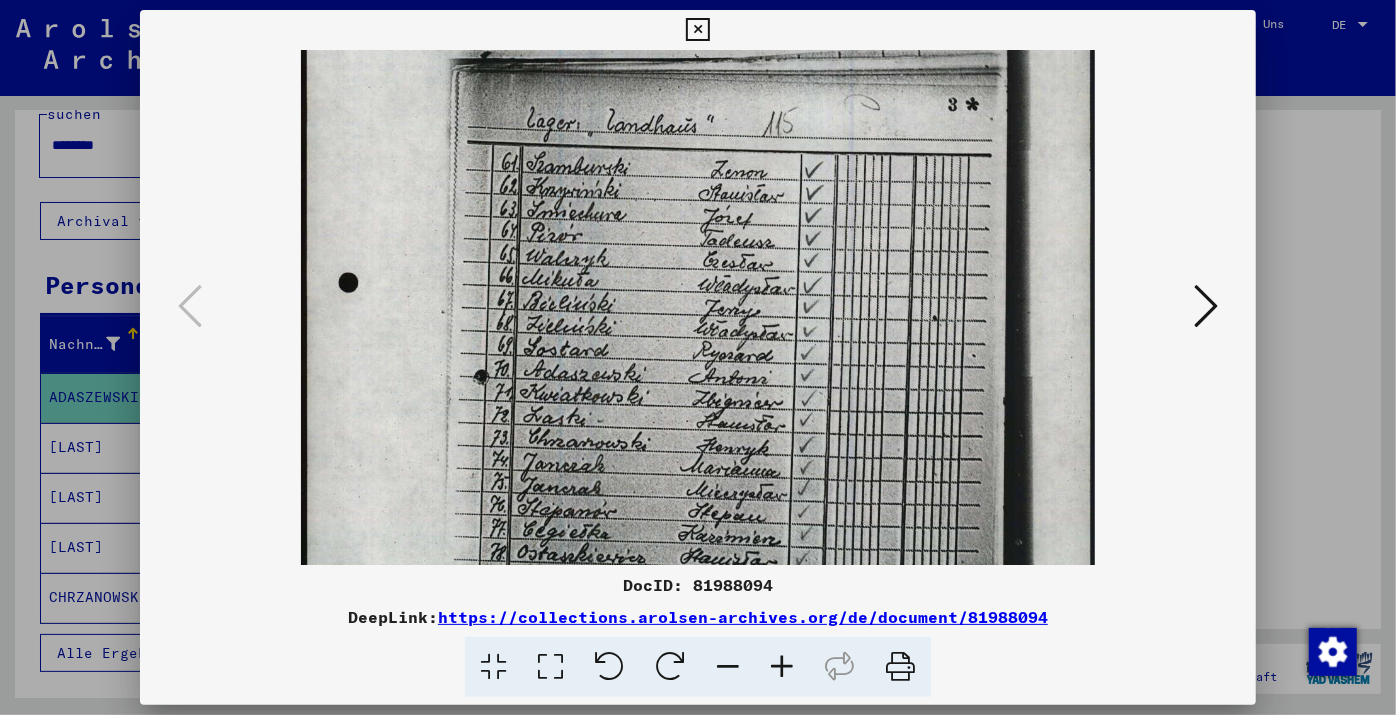 scroll, scrollTop: 174, scrollLeft: 0, axis: vertical 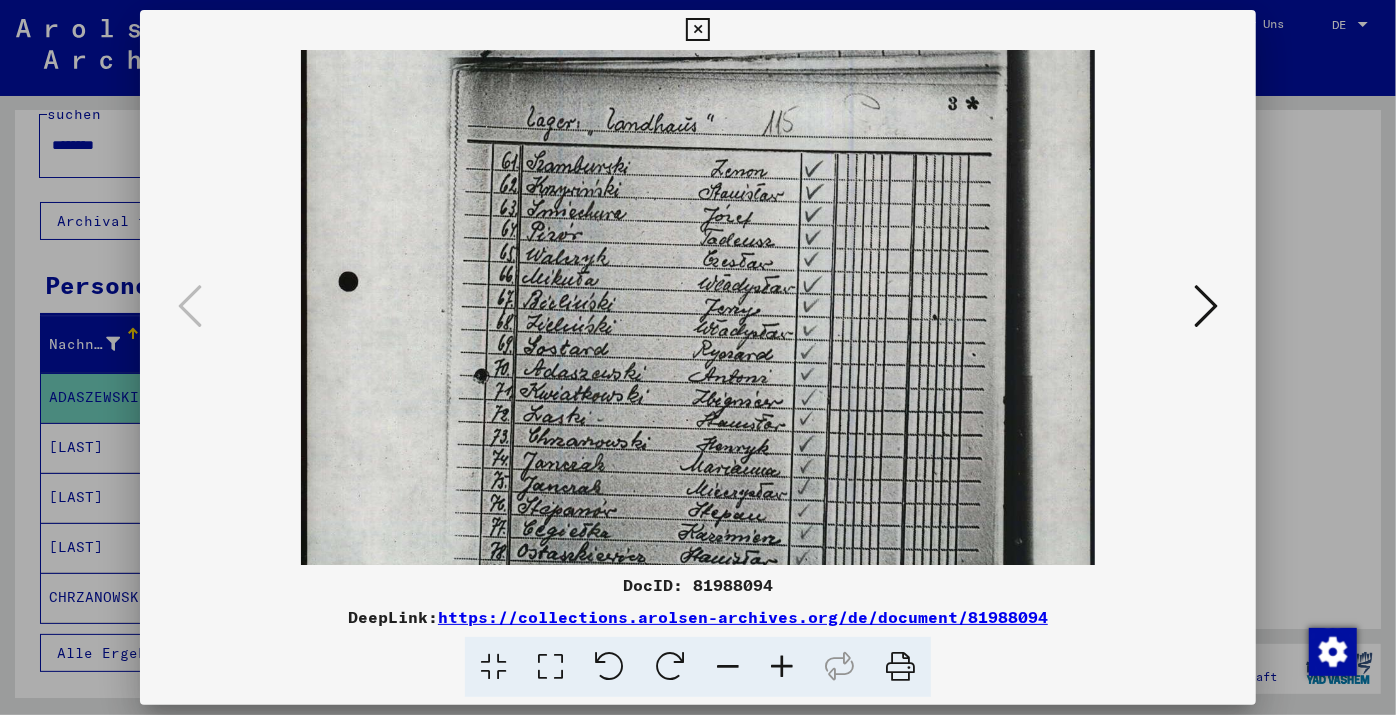 drag, startPoint x: 881, startPoint y: 515, endPoint x: 860, endPoint y: 342, distance: 174.26991 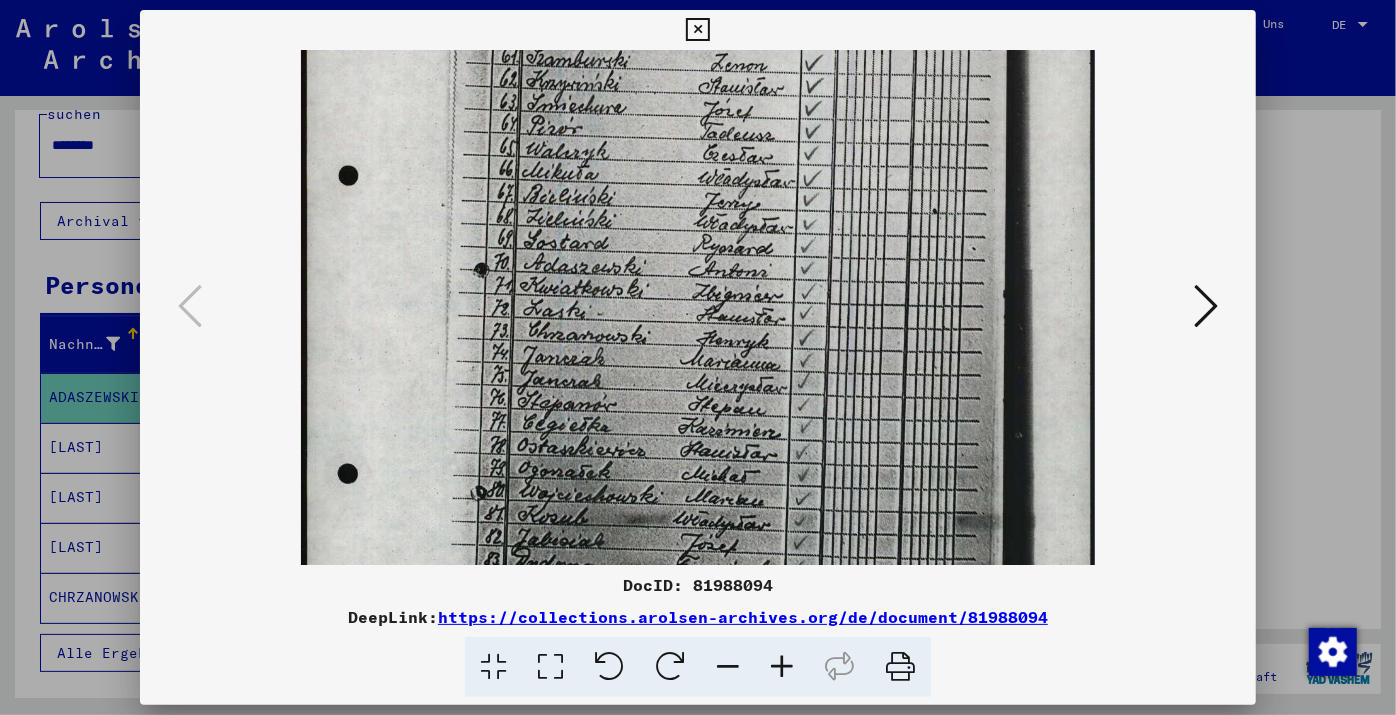 scroll, scrollTop: 280, scrollLeft: 0, axis: vertical 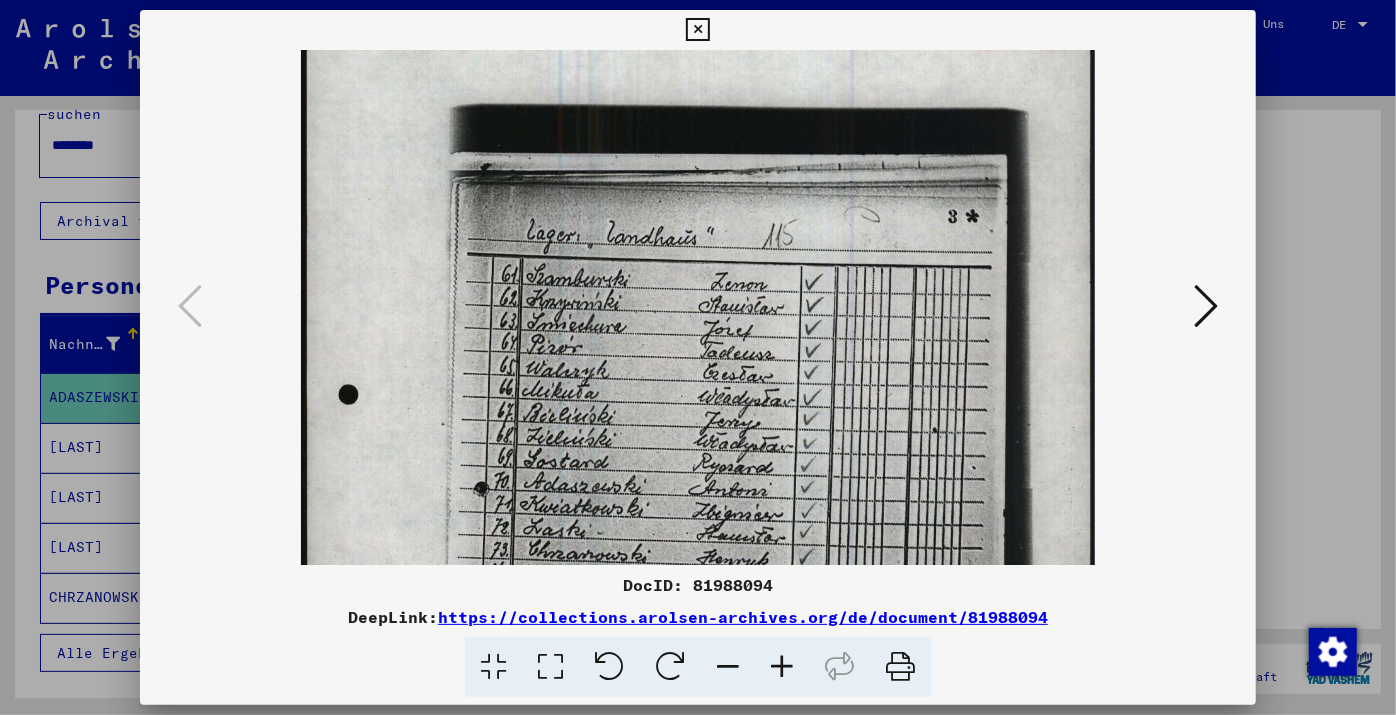 drag, startPoint x: 782, startPoint y: 304, endPoint x: 772, endPoint y: 522, distance: 218.22923 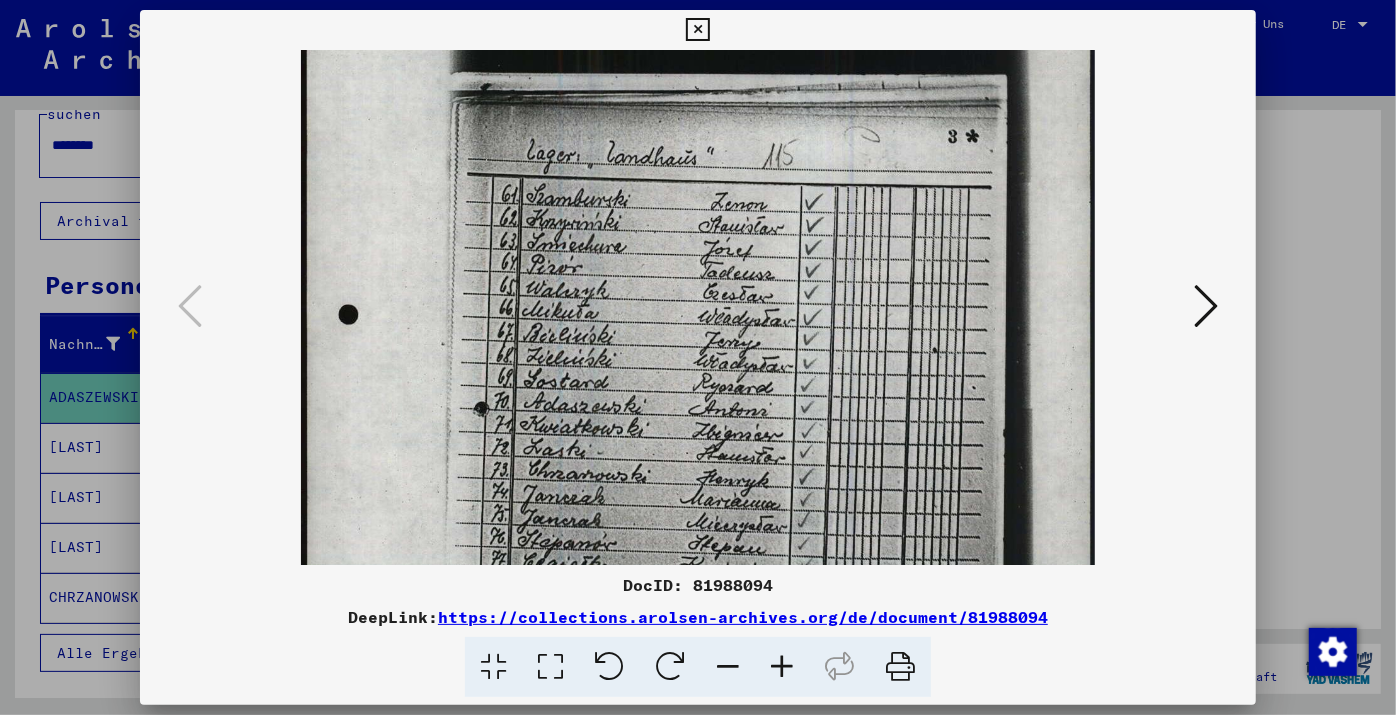 scroll, scrollTop: 147, scrollLeft: 0, axis: vertical 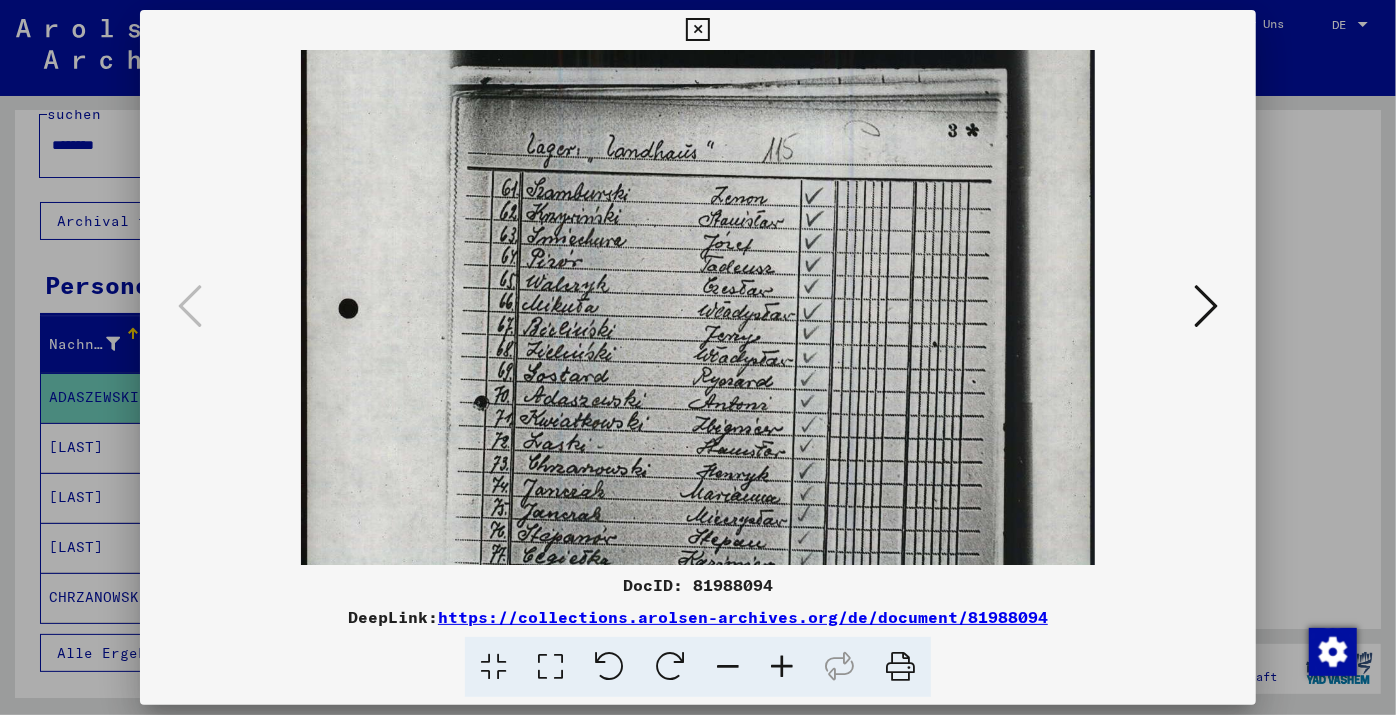 drag, startPoint x: 753, startPoint y: 463, endPoint x: 753, endPoint y: 376, distance: 87 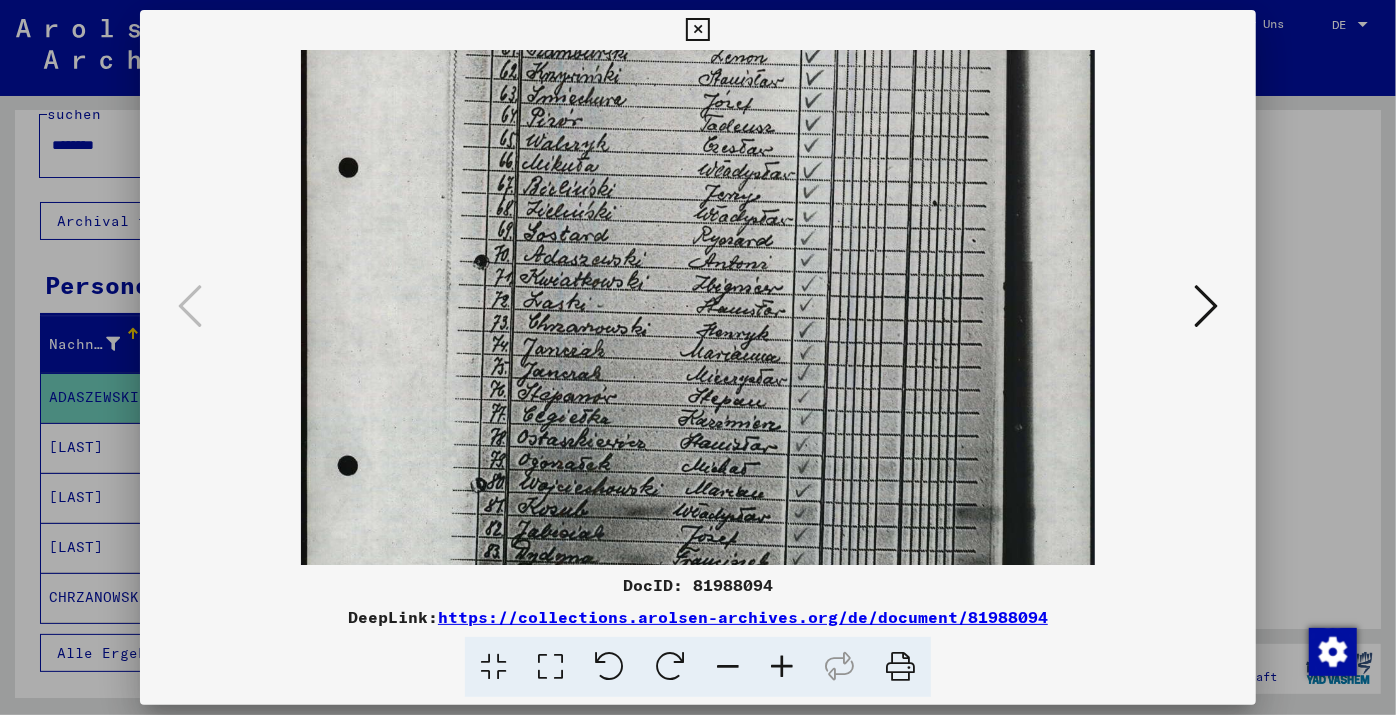 scroll, scrollTop: 294, scrollLeft: 0, axis: vertical 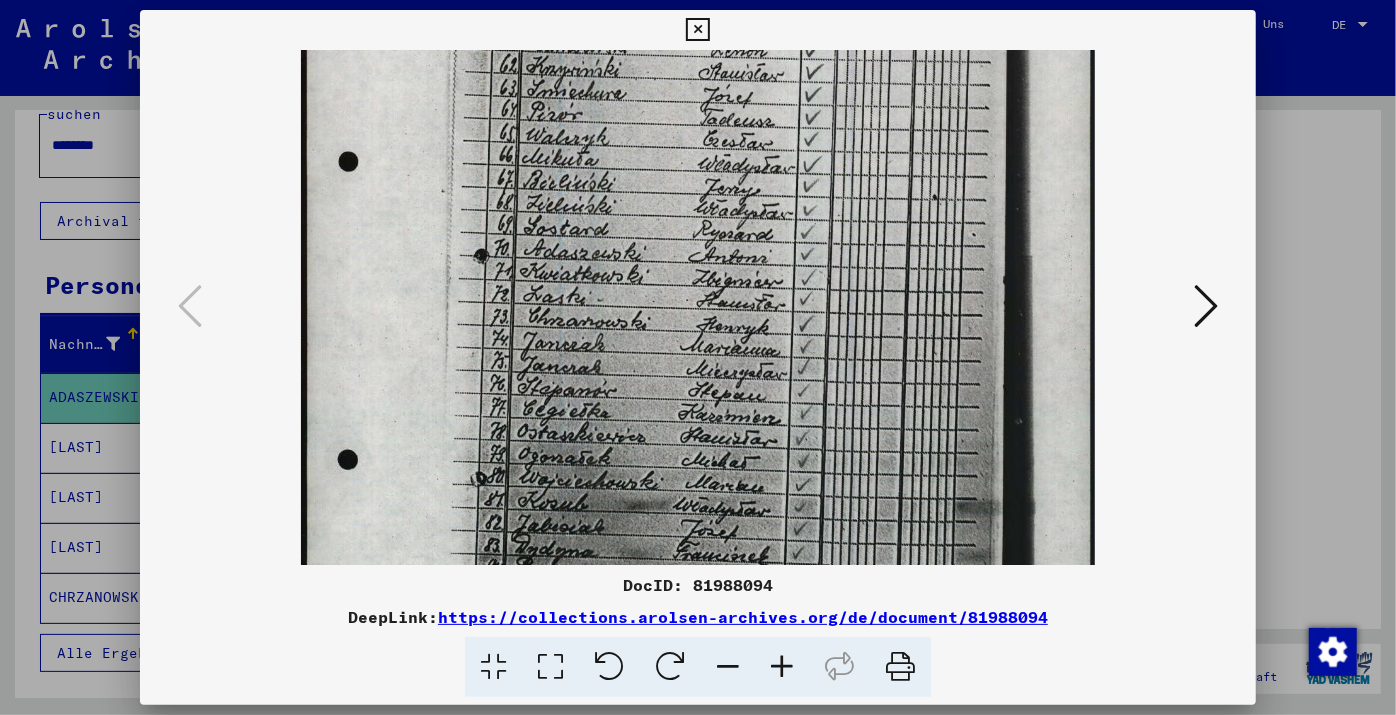 drag, startPoint x: 648, startPoint y: 445, endPoint x: 665, endPoint y: 302, distance: 144.00694 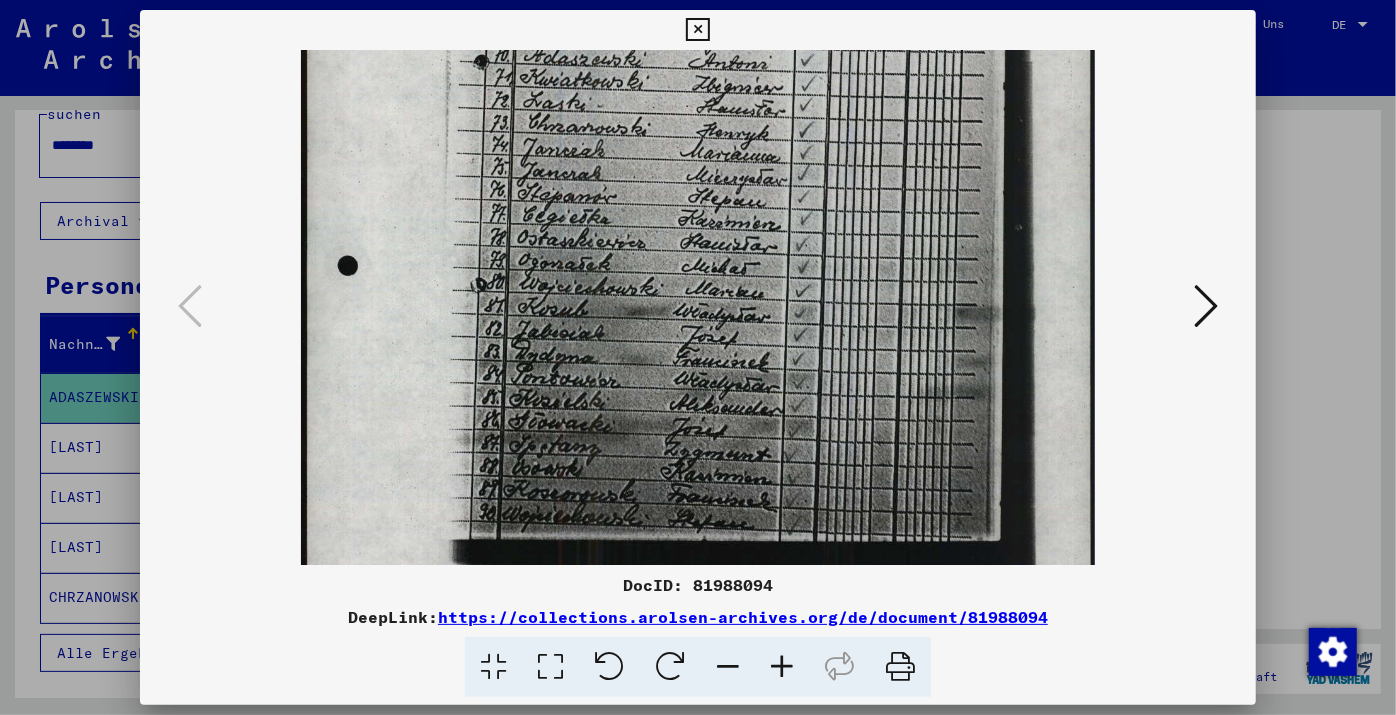 scroll, scrollTop: 487, scrollLeft: 0, axis: vertical 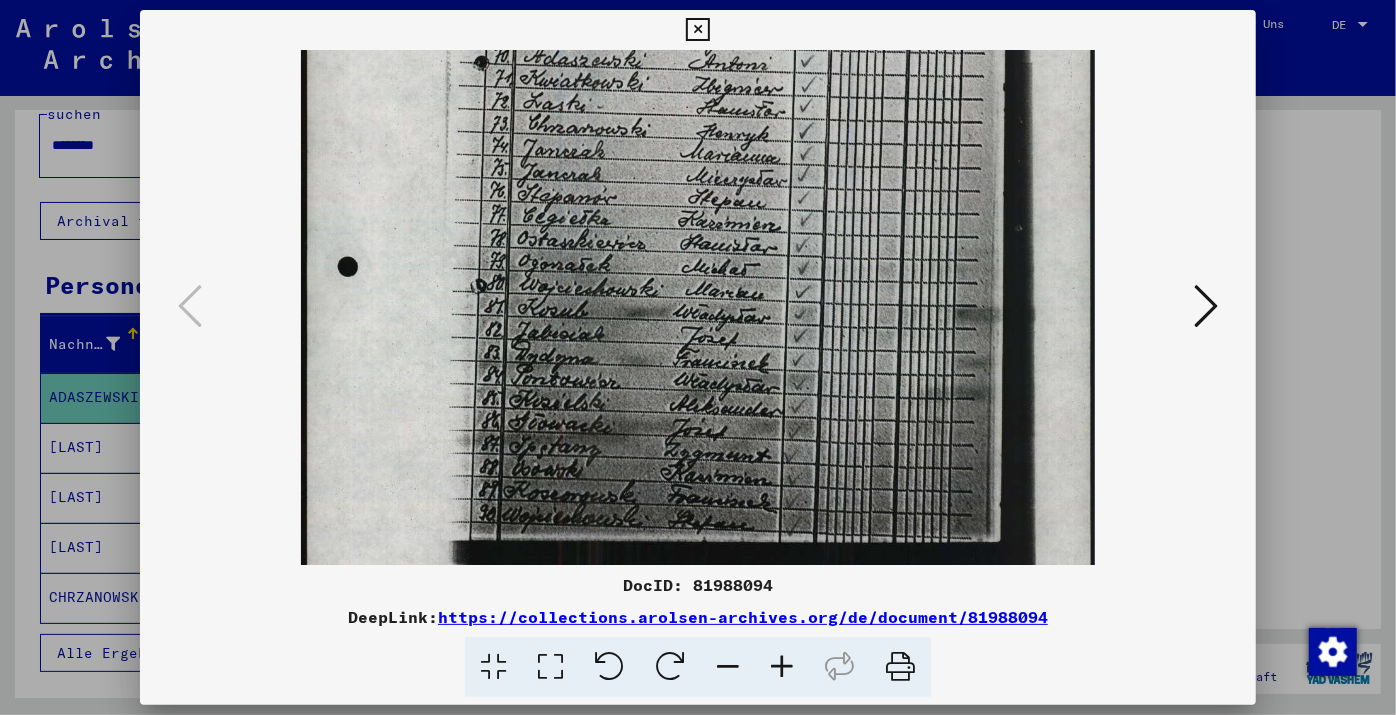 drag, startPoint x: 659, startPoint y: 449, endPoint x: 684, endPoint y: 254, distance: 196.59604 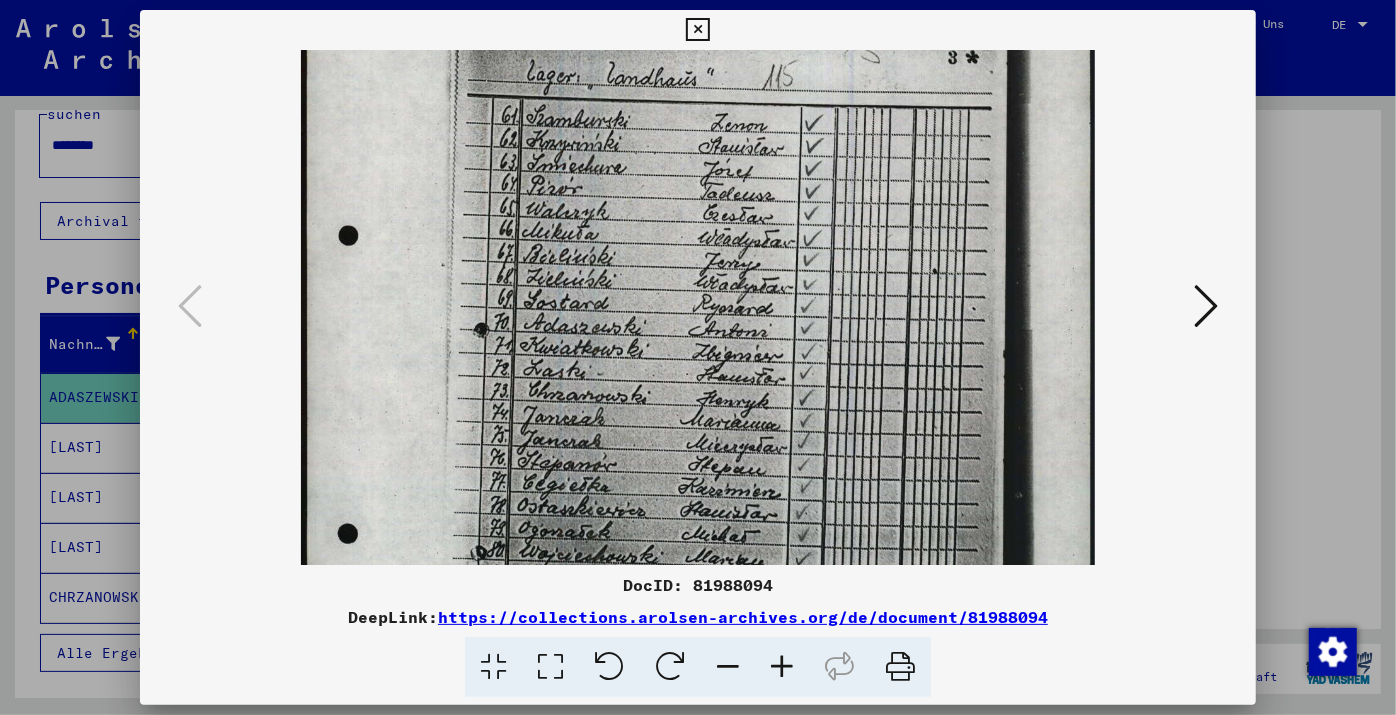 drag, startPoint x: 700, startPoint y: 160, endPoint x: 658, endPoint y: 428, distance: 271.2711 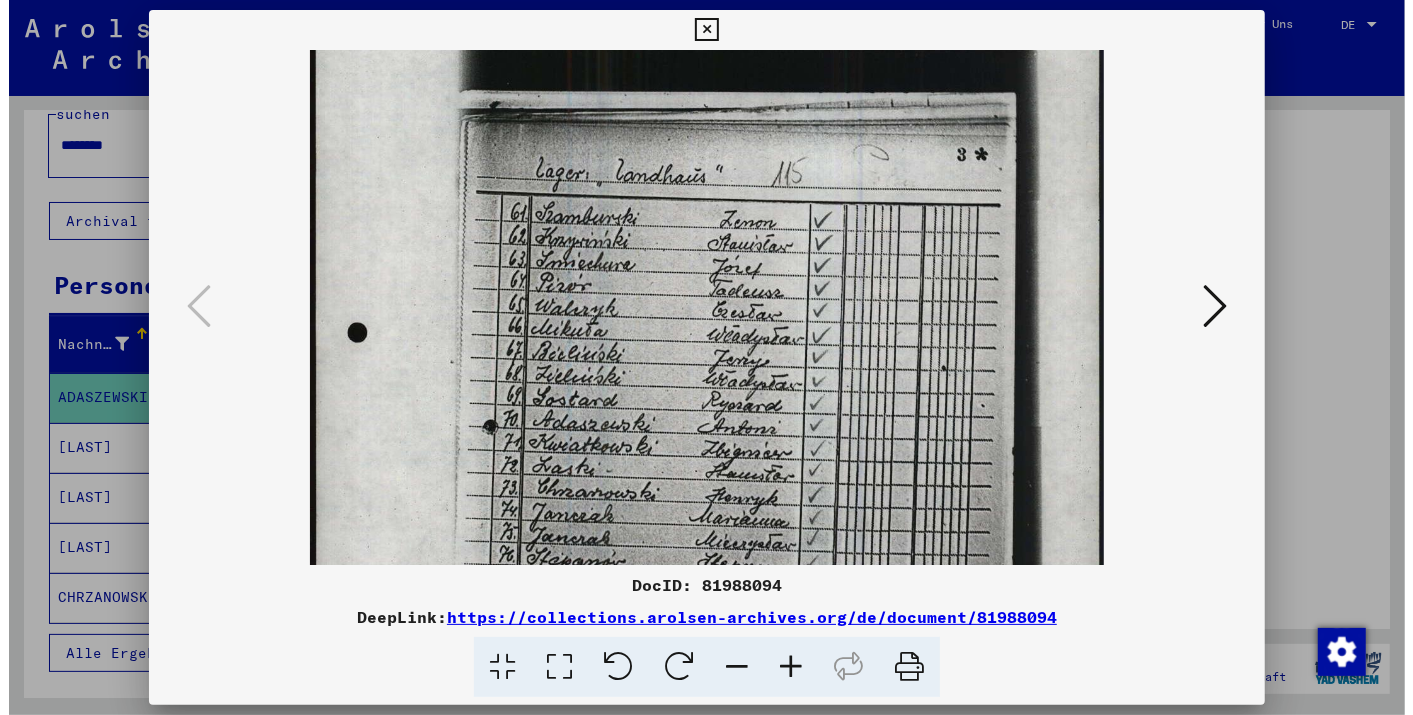scroll, scrollTop: 122, scrollLeft: 0, axis: vertical 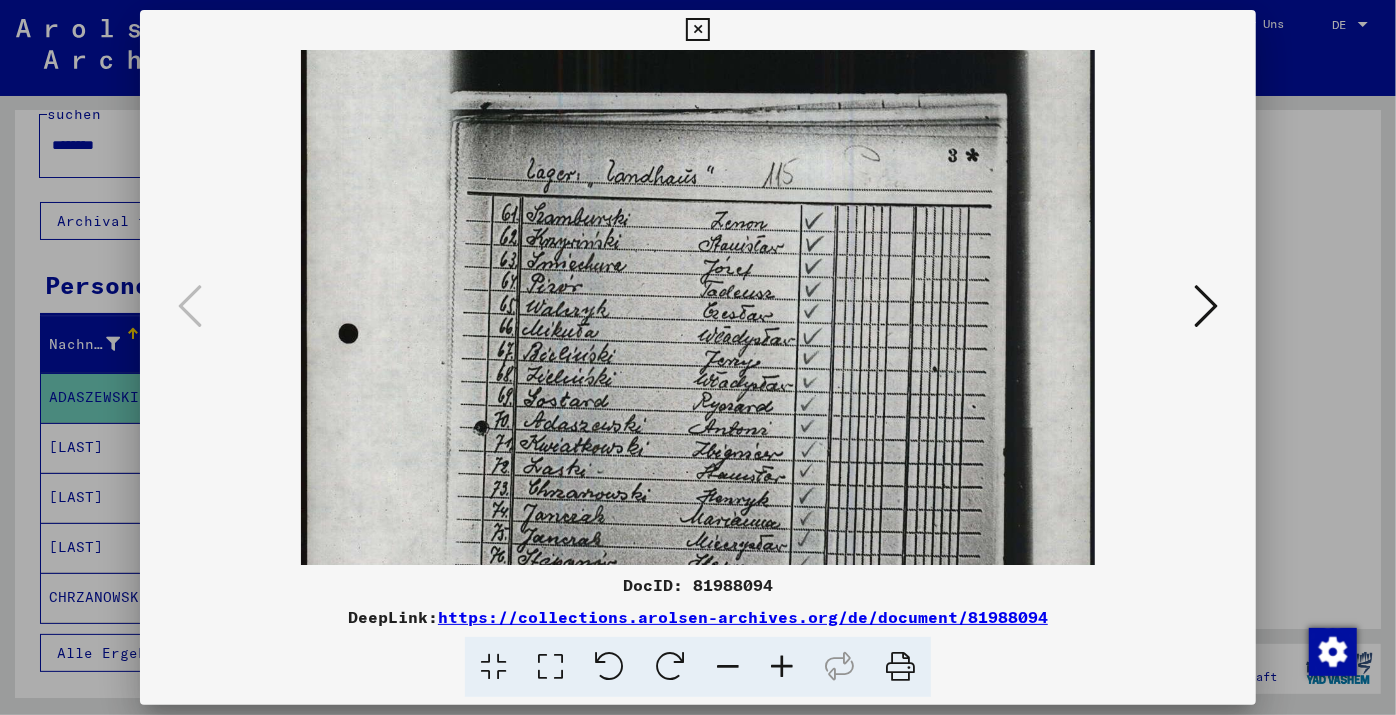 drag, startPoint x: 692, startPoint y: 242, endPoint x: 656, endPoint y: 342, distance: 106.28264 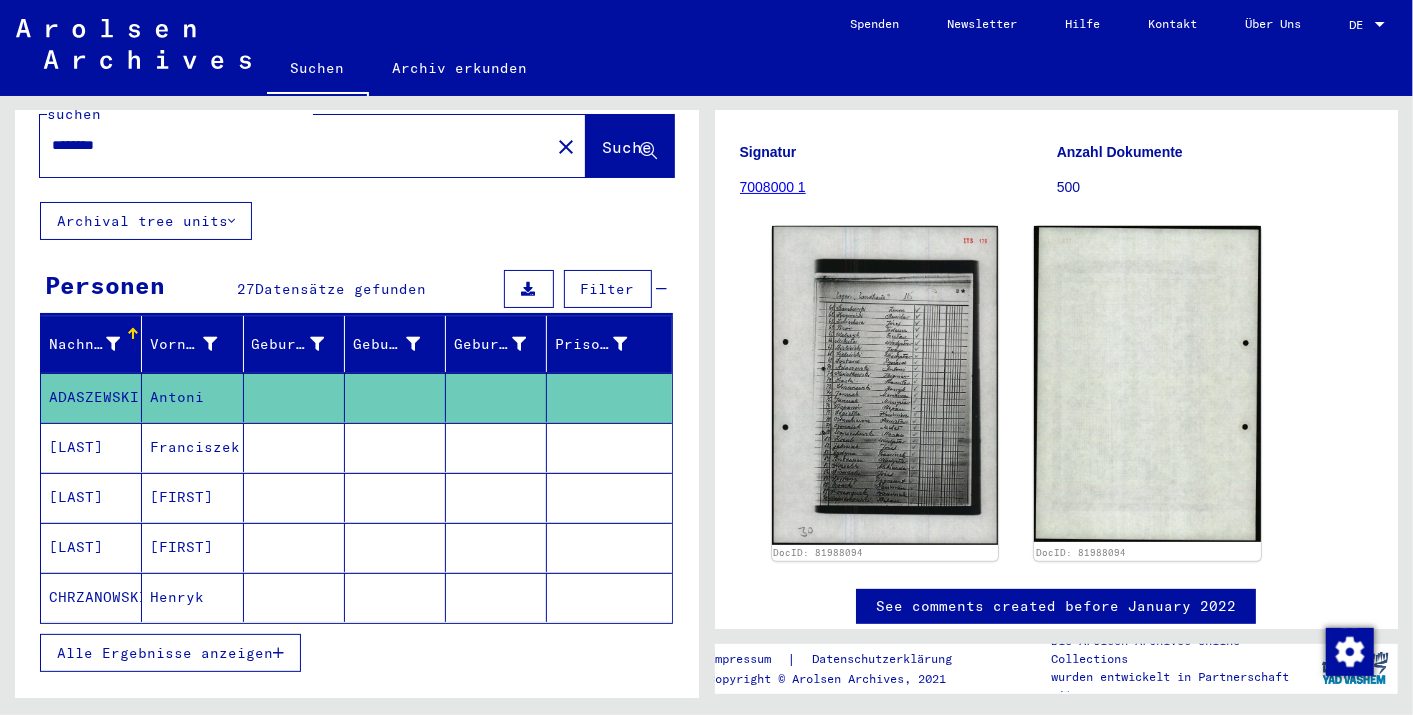 click on "Antoni" 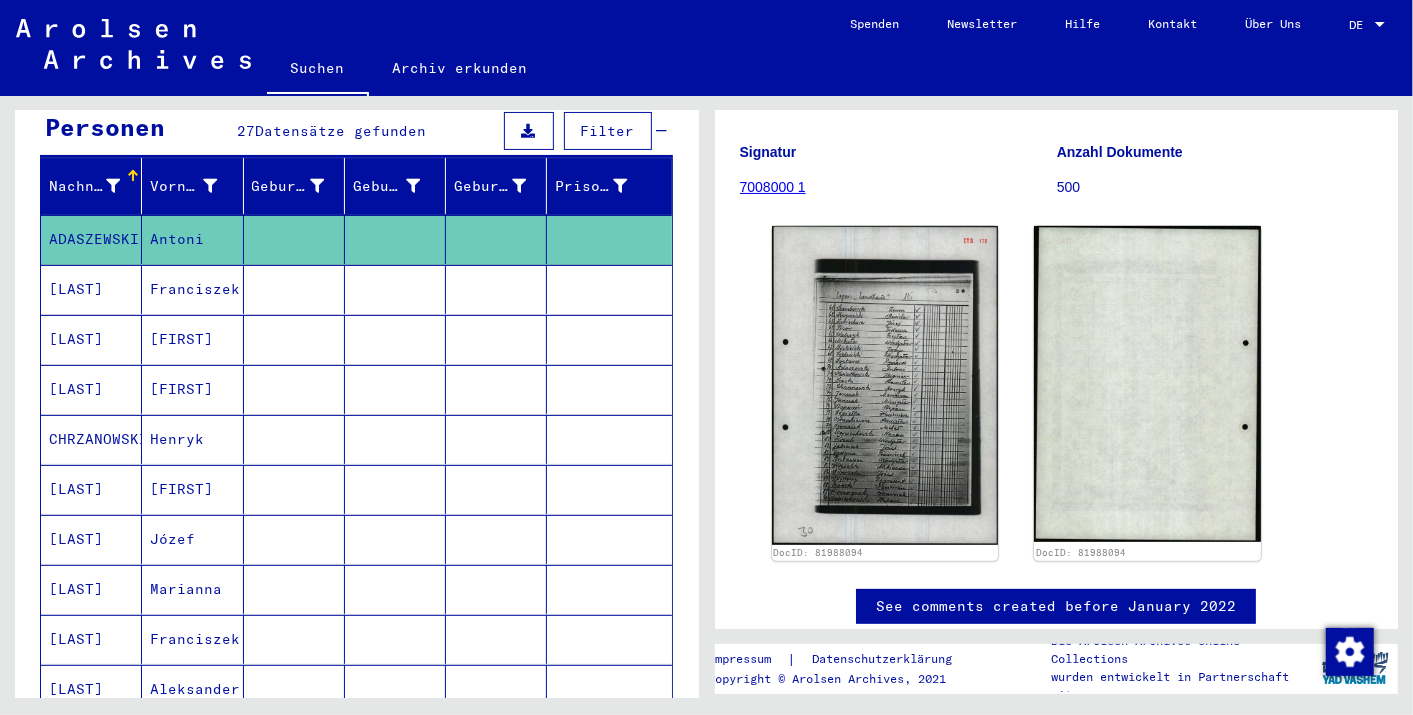 scroll, scrollTop: 164, scrollLeft: 0, axis: vertical 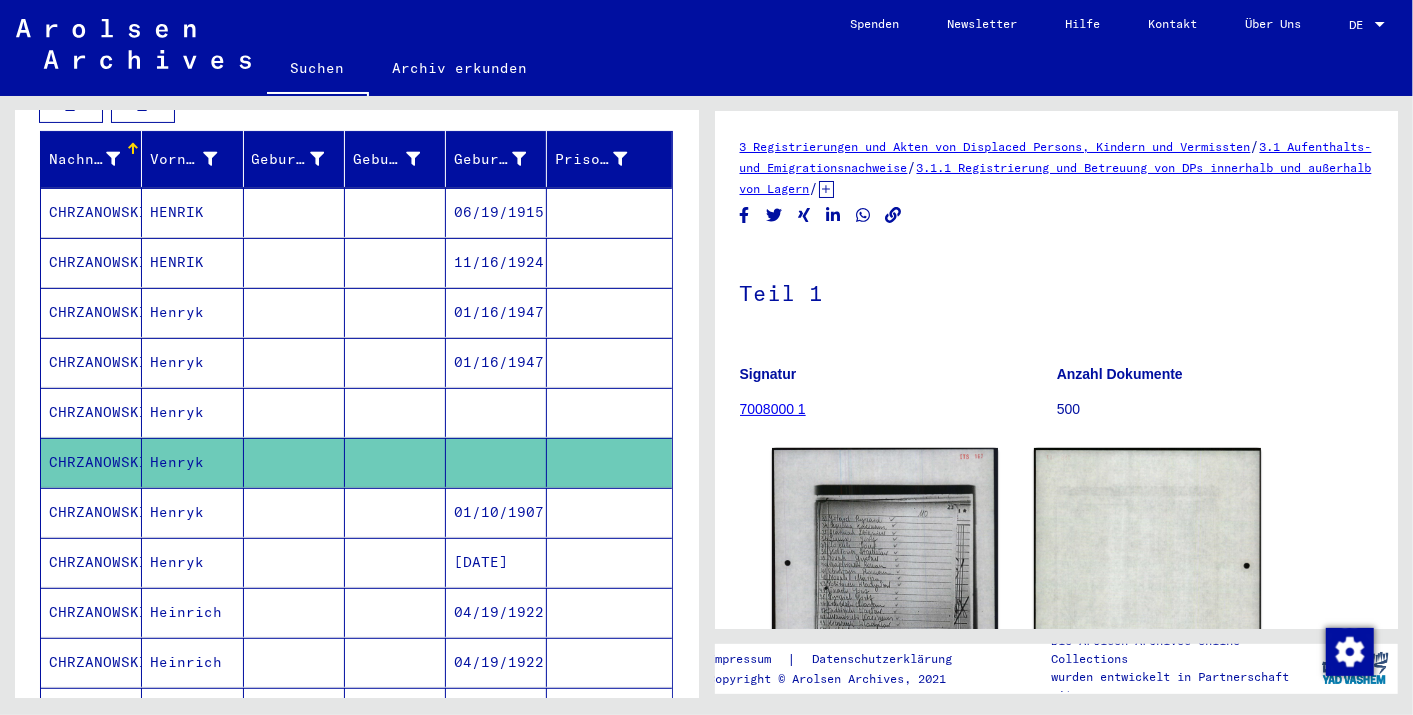 click on "7008000 1" 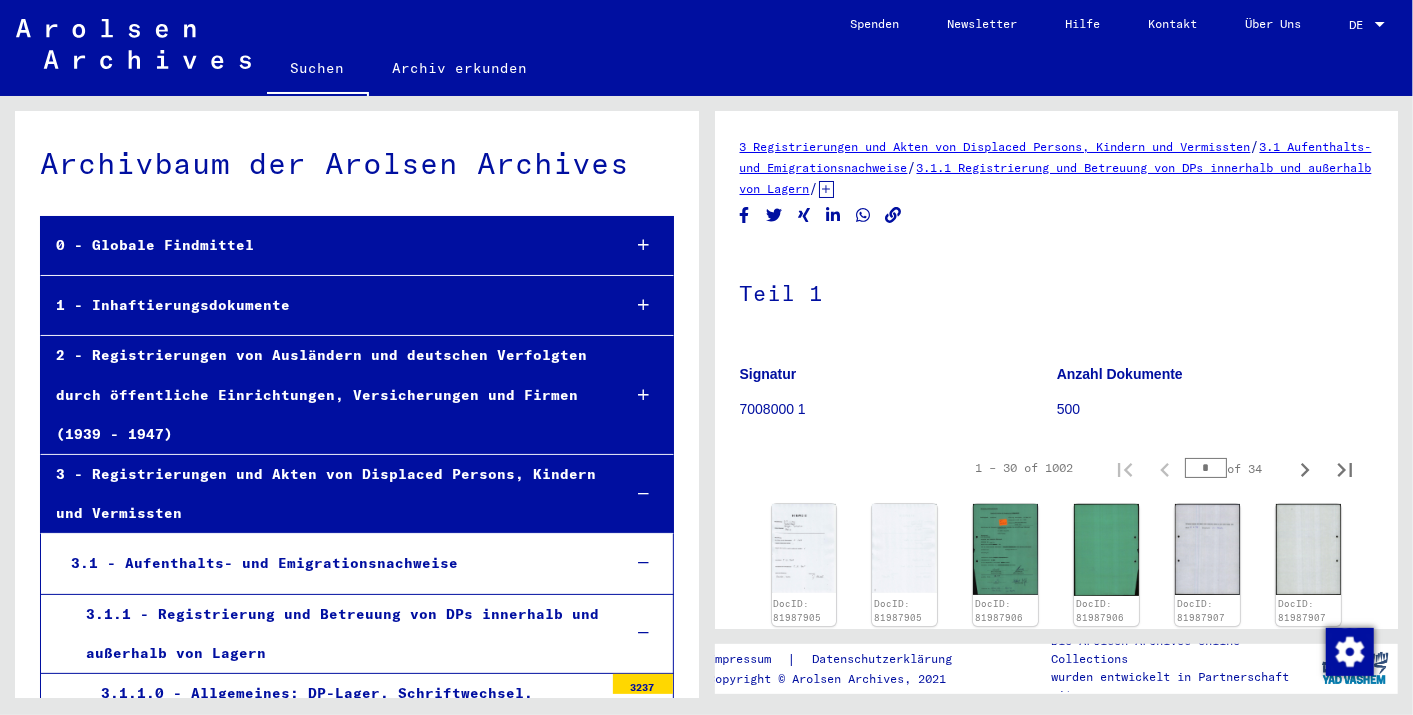 scroll, scrollTop: 7140, scrollLeft: 0, axis: vertical 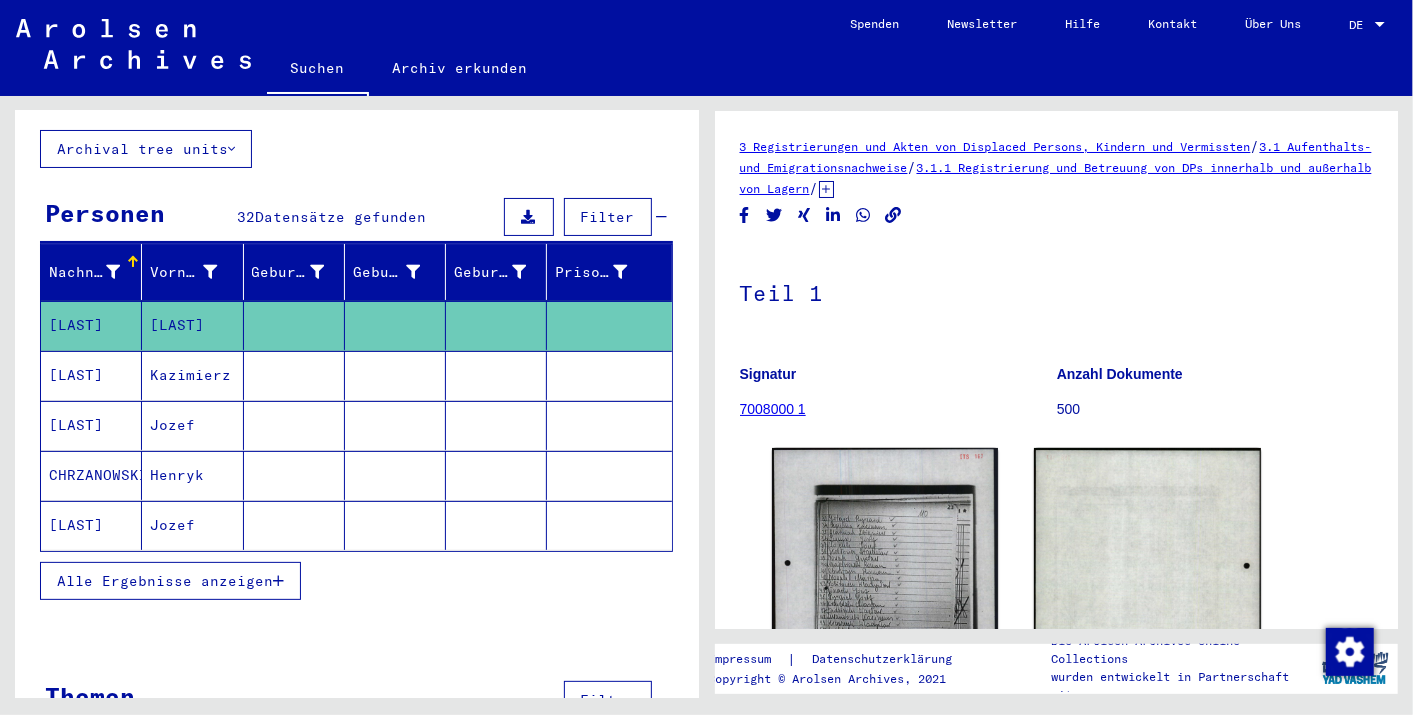 click on "Alle Ergebnisse anzeigen" at bounding box center [165, 581] 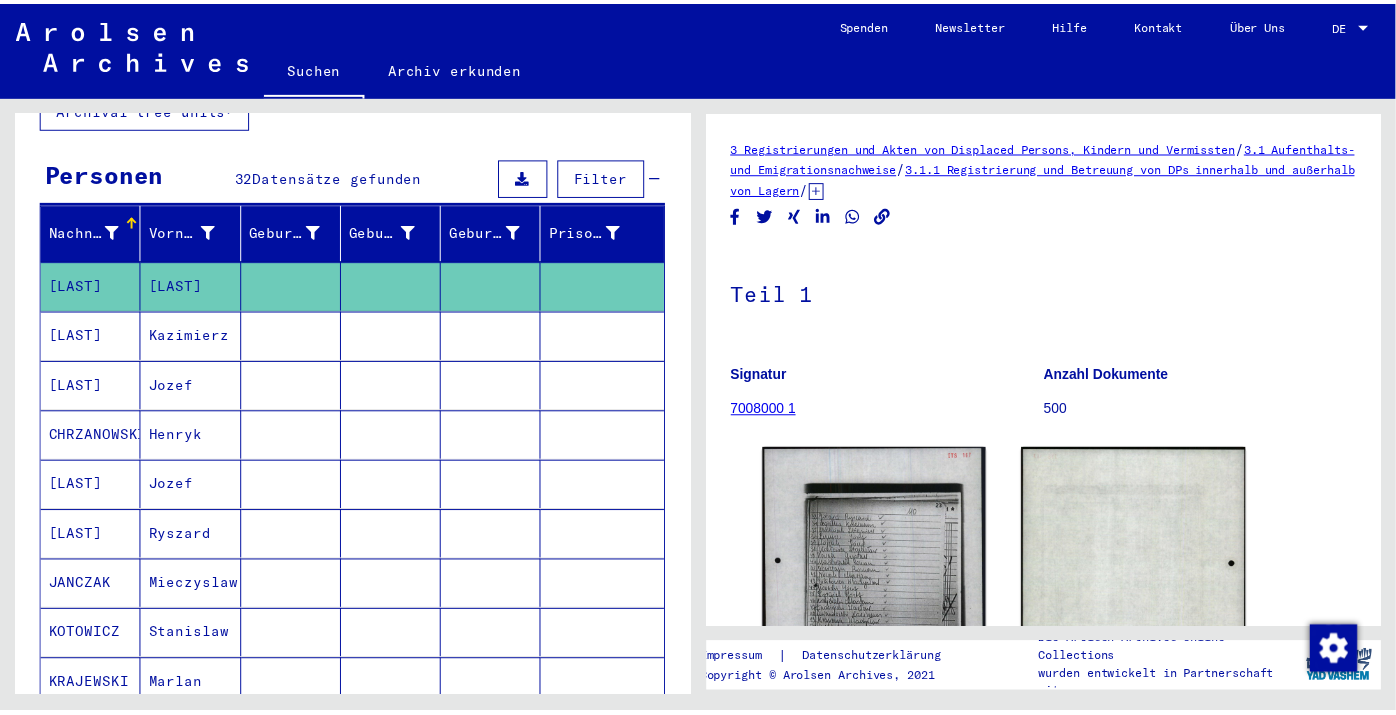 scroll, scrollTop: 161, scrollLeft: 0, axis: vertical 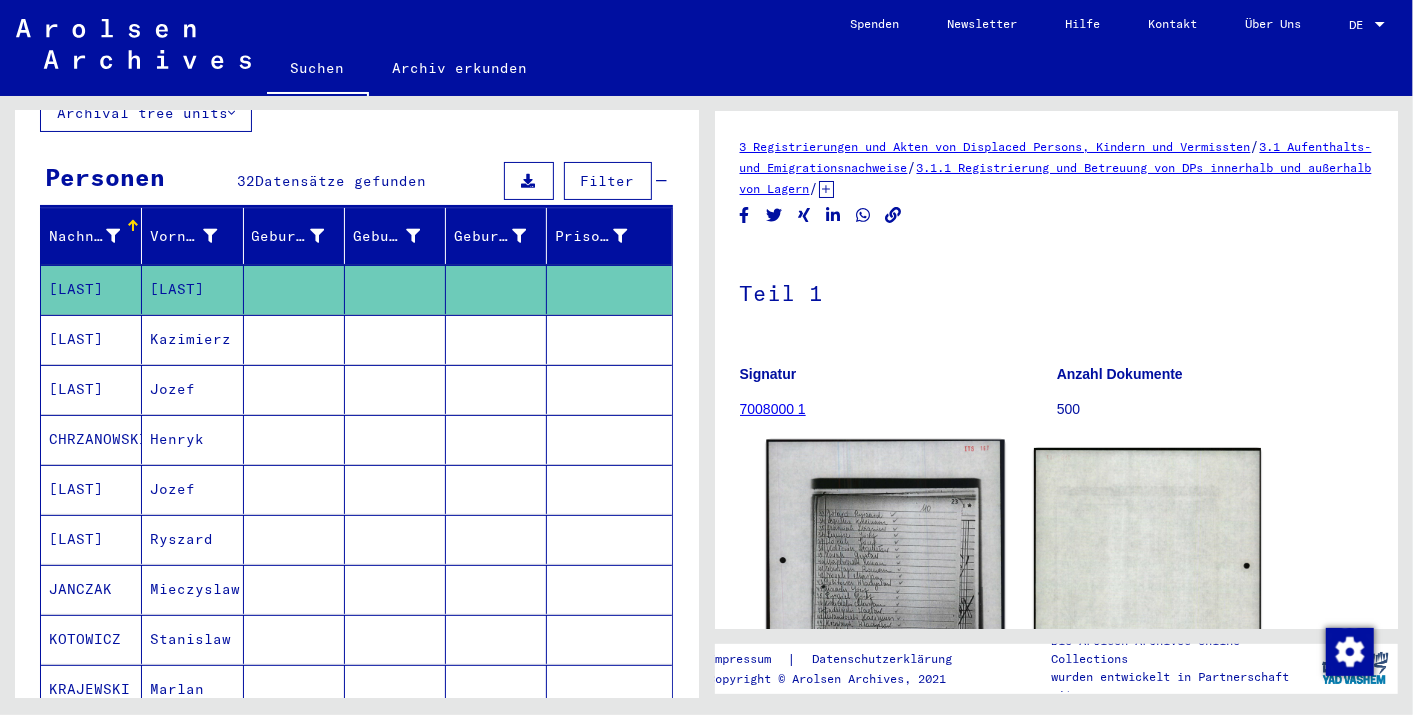 click 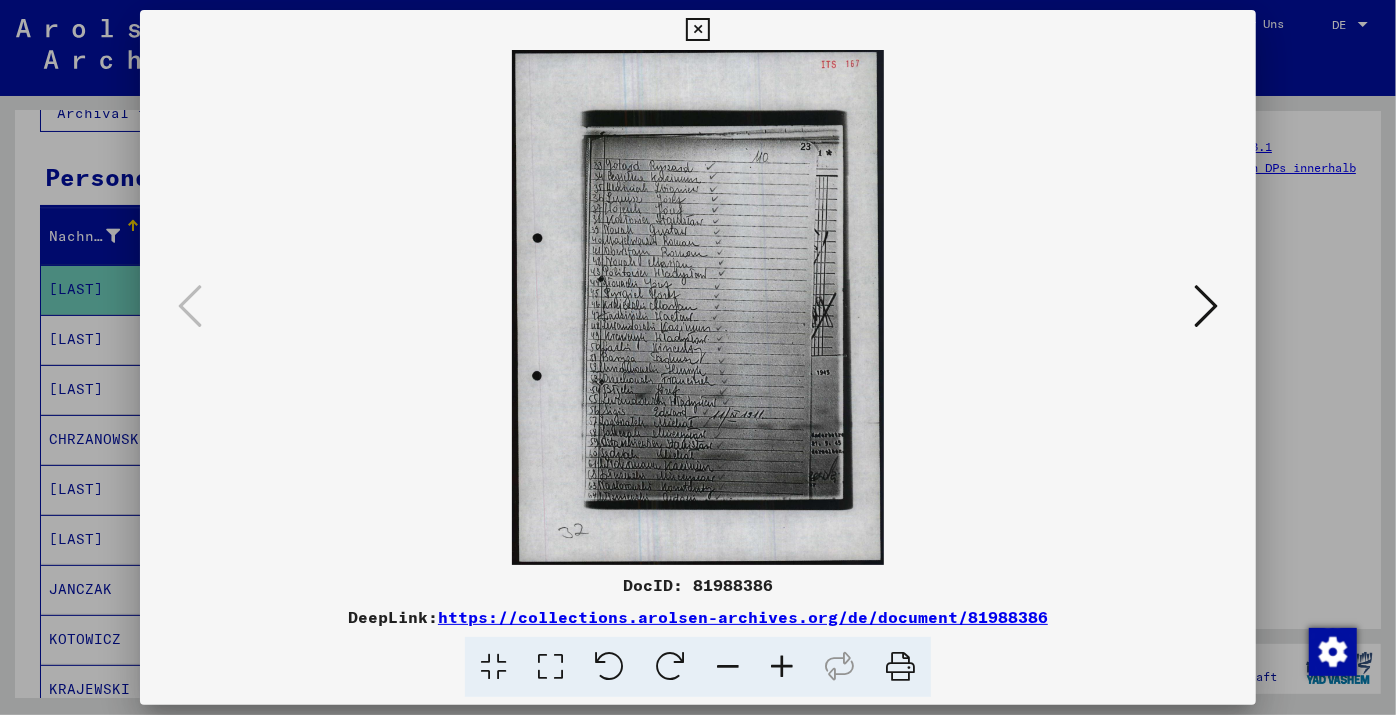 click at bounding box center [782, 667] 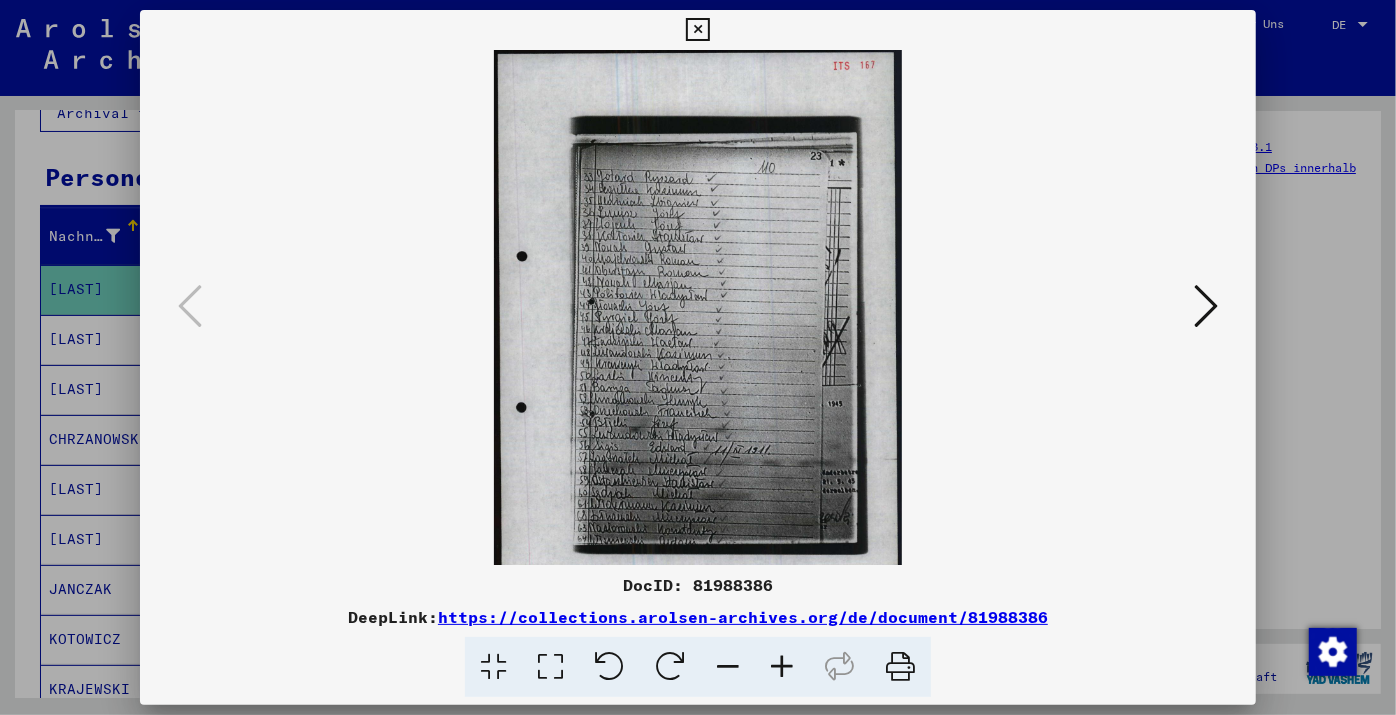 click at bounding box center [782, 667] 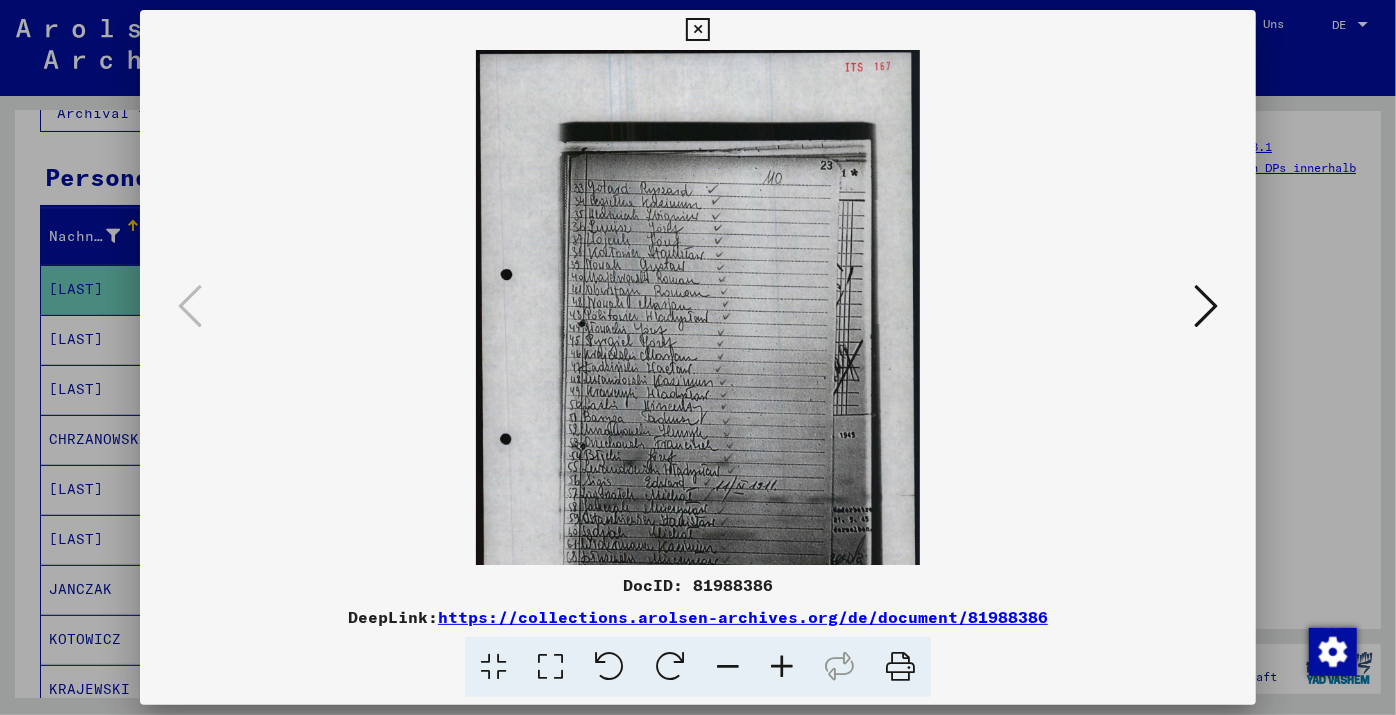 click at bounding box center [782, 667] 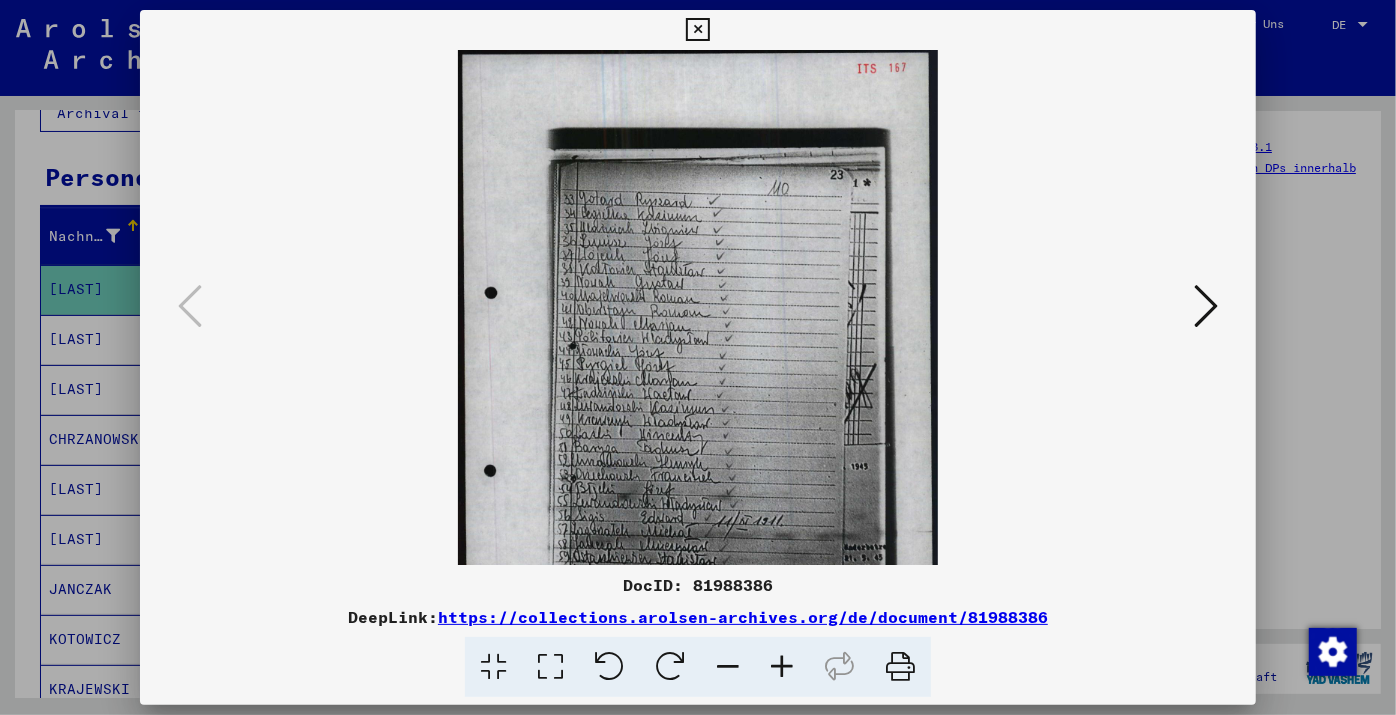 click at bounding box center [782, 667] 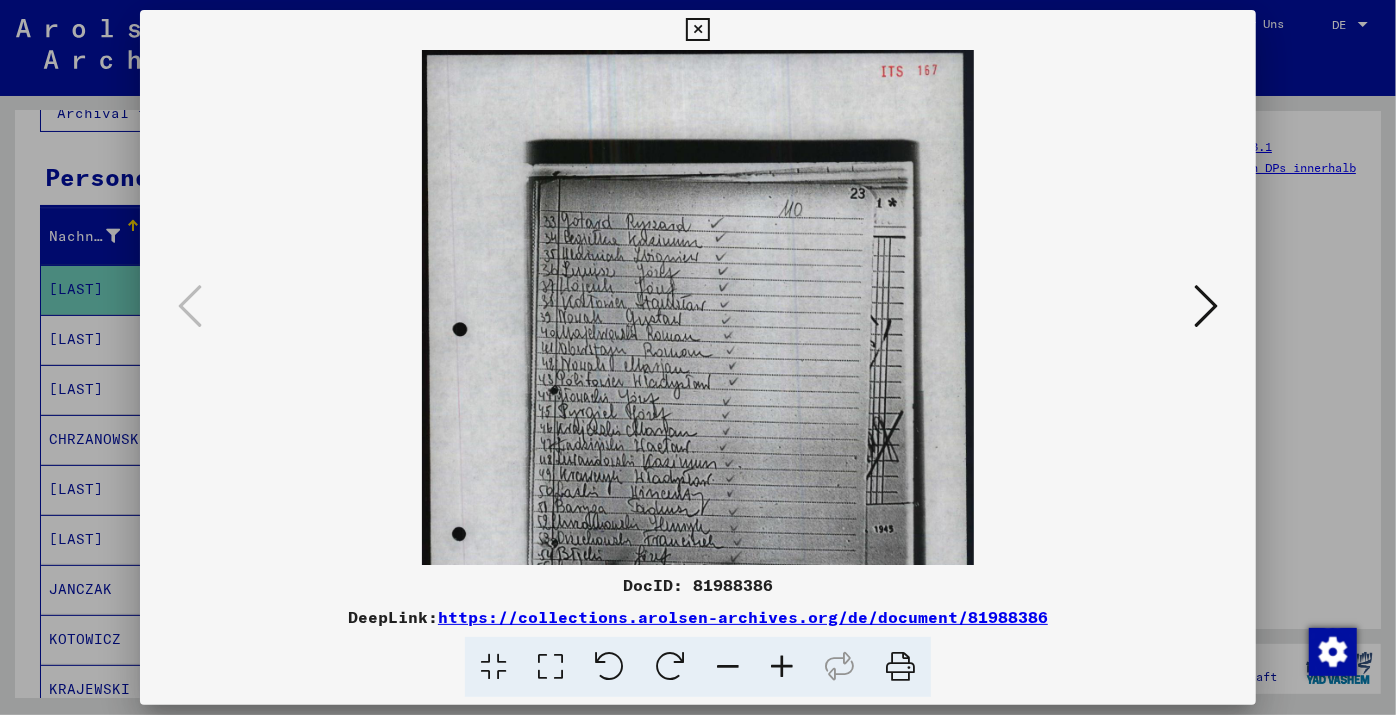 click at bounding box center (782, 667) 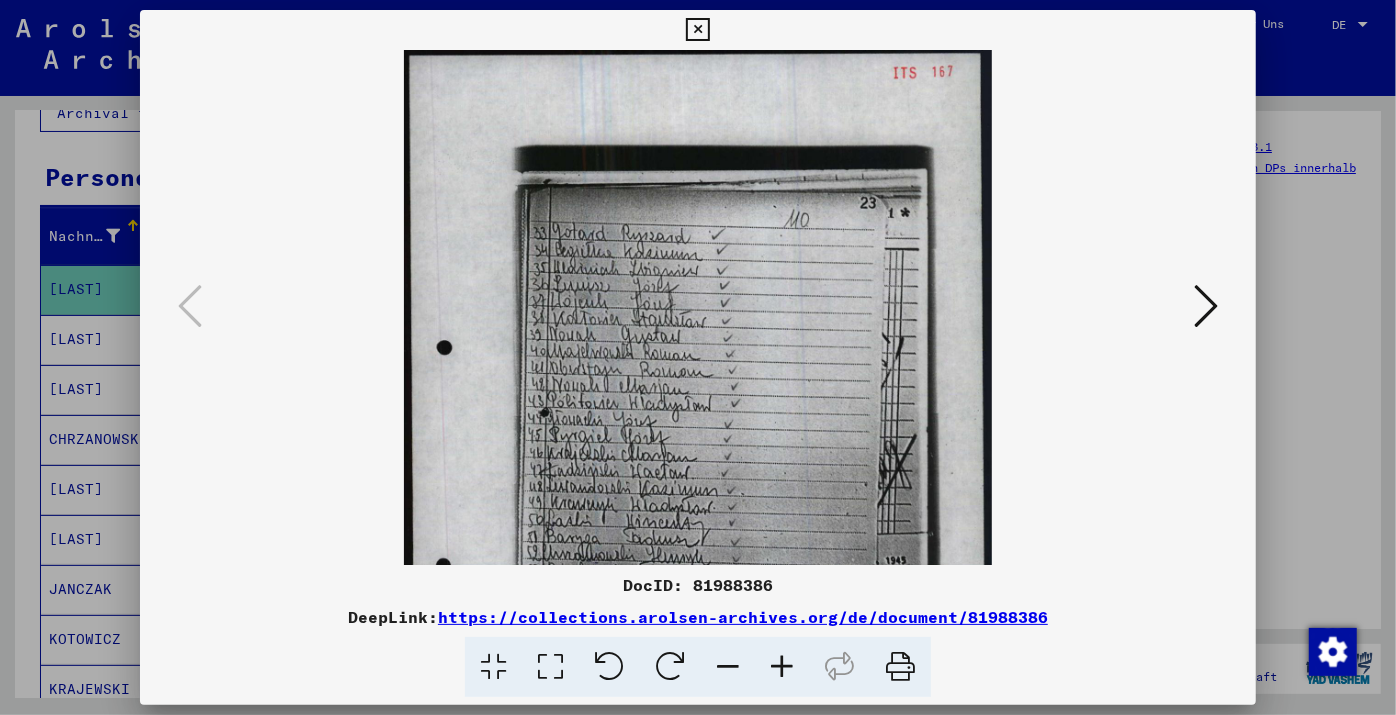 click at bounding box center (782, 667) 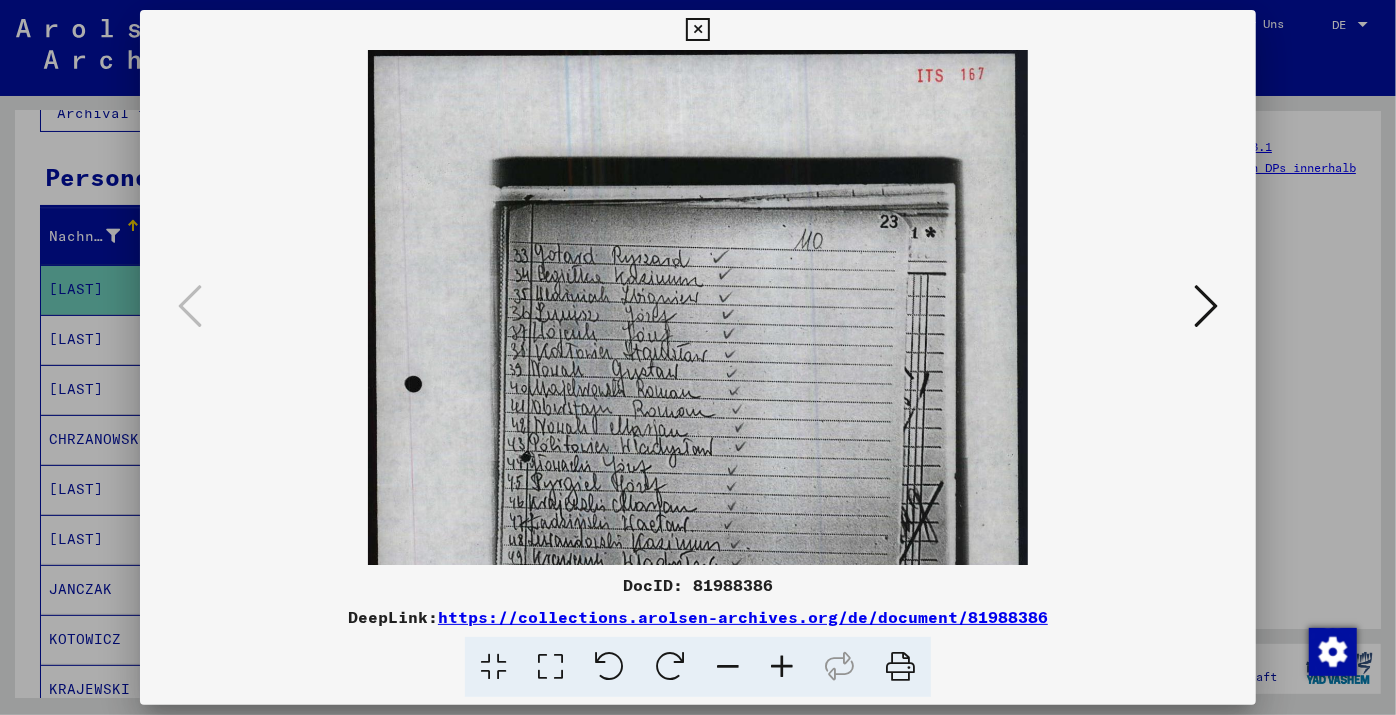 click at bounding box center [782, 667] 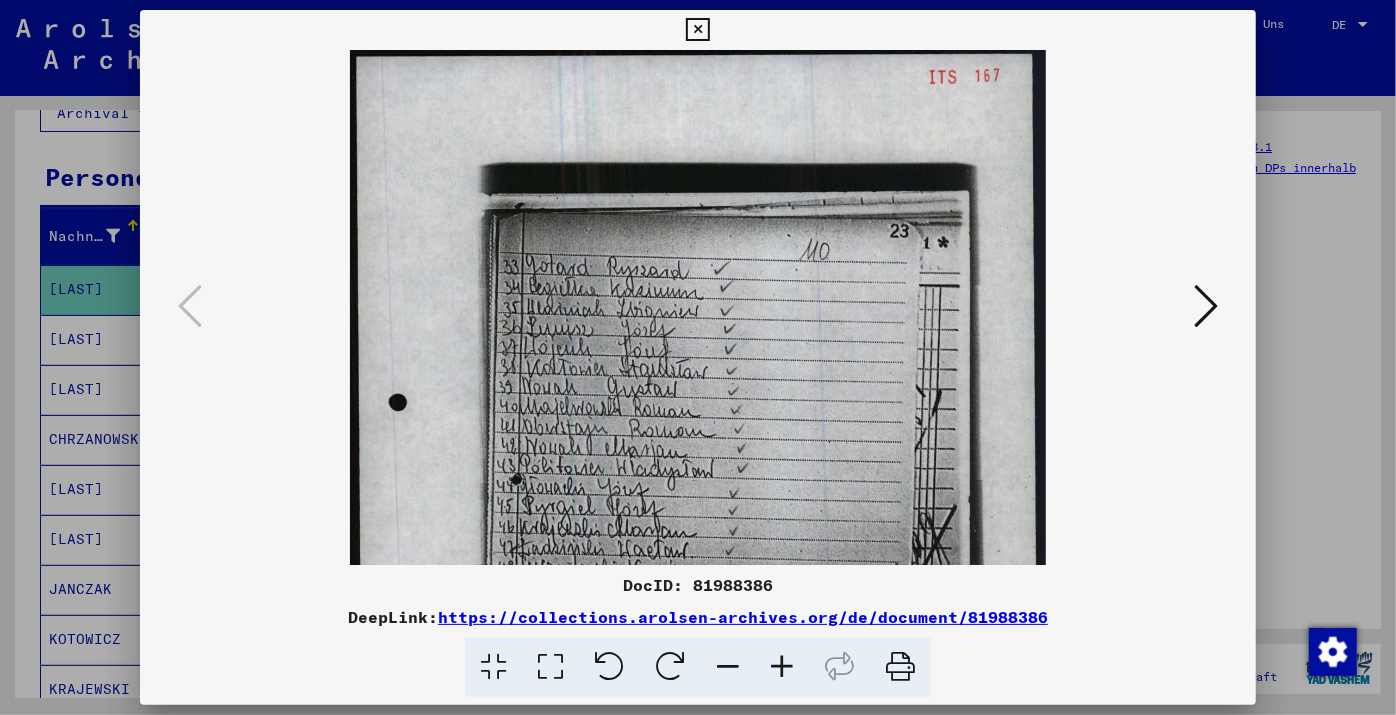 click at bounding box center (782, 667) 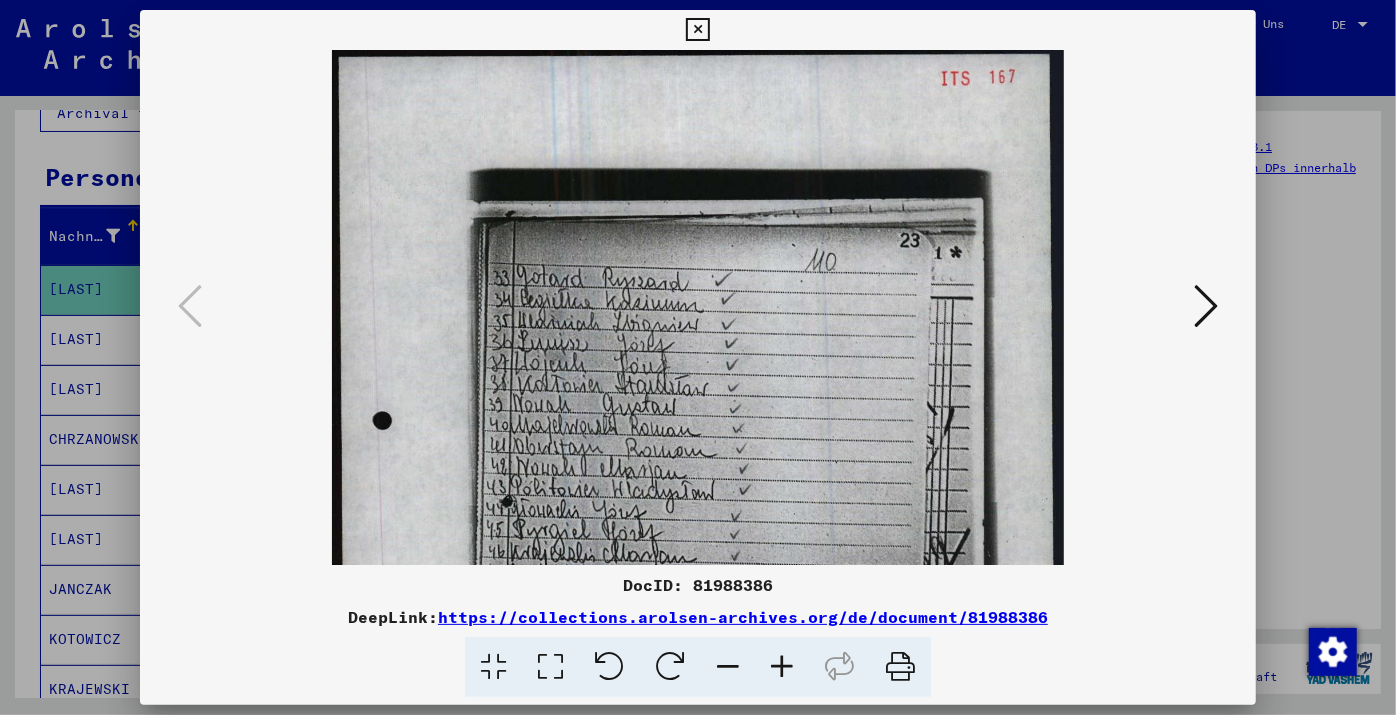click at bounding box center [782, 667] 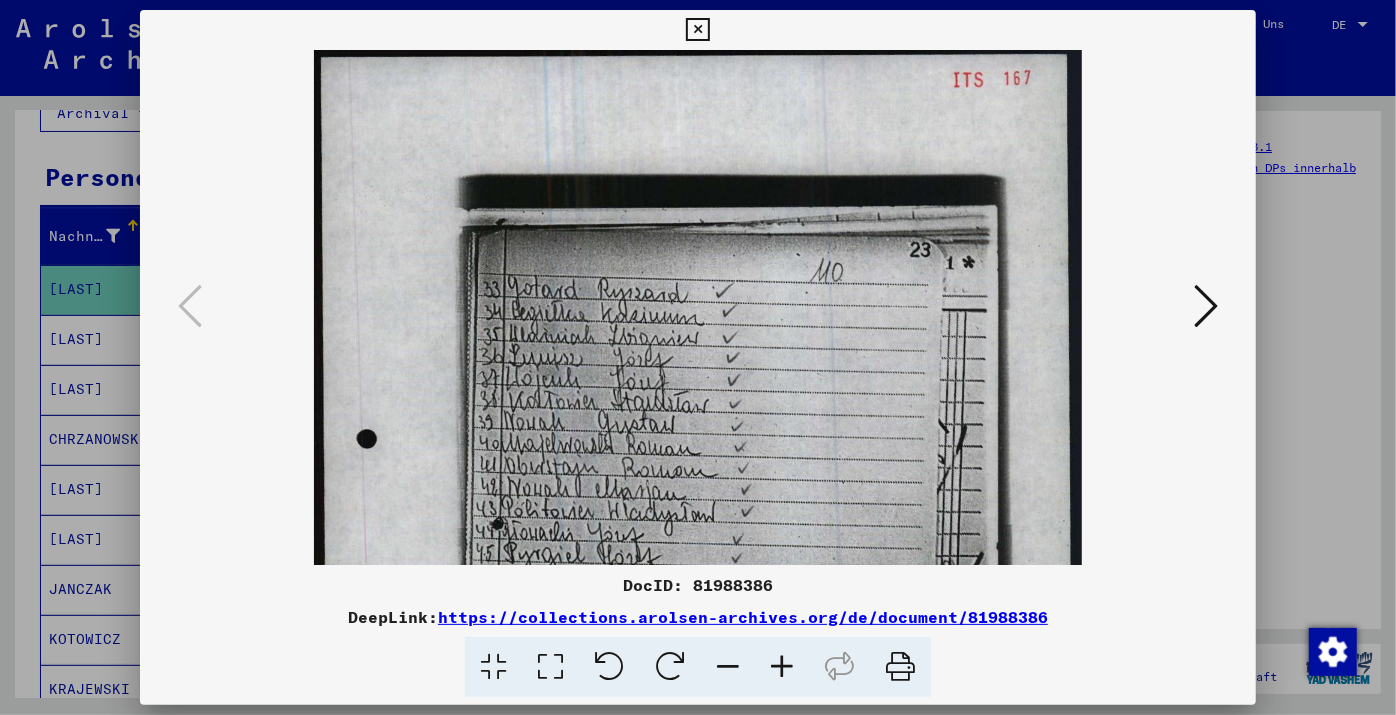 click at bounding box center [782, 667] 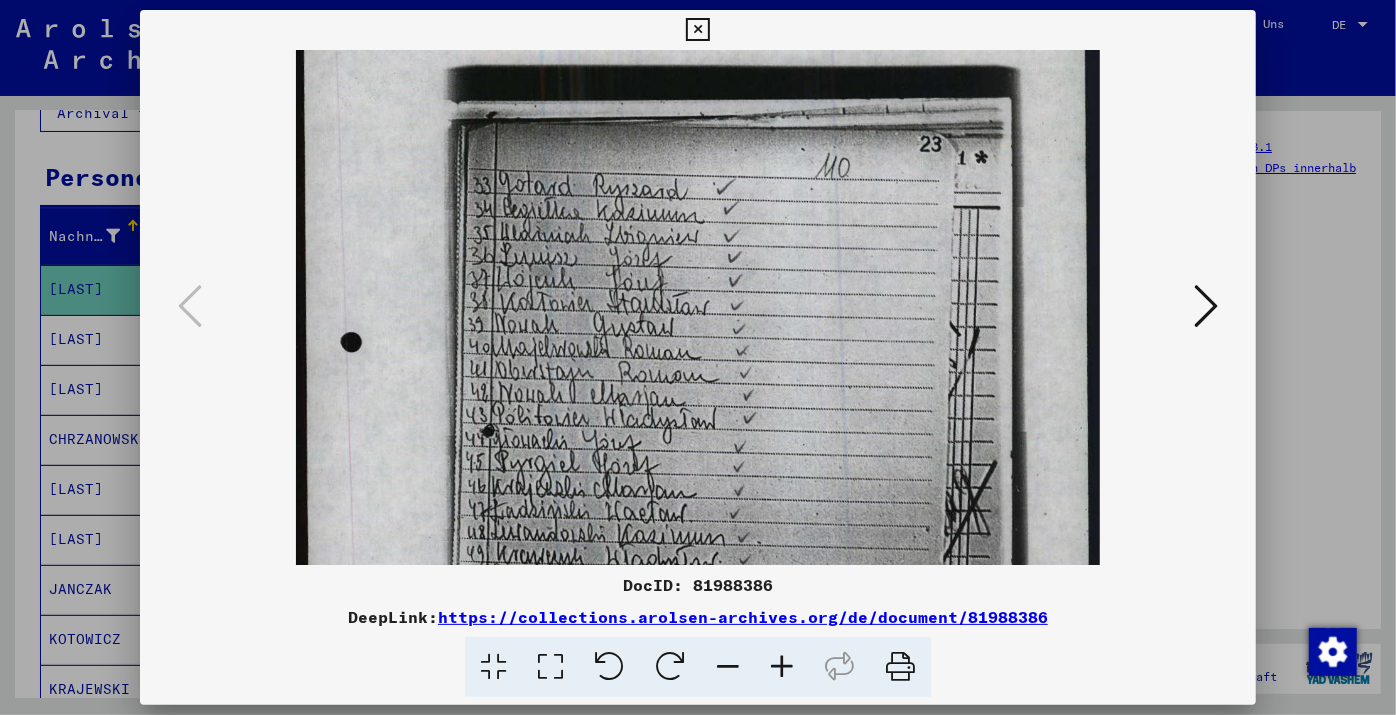 scroll, scrollTop: 146, scrollLeft: 0, axis: vertical 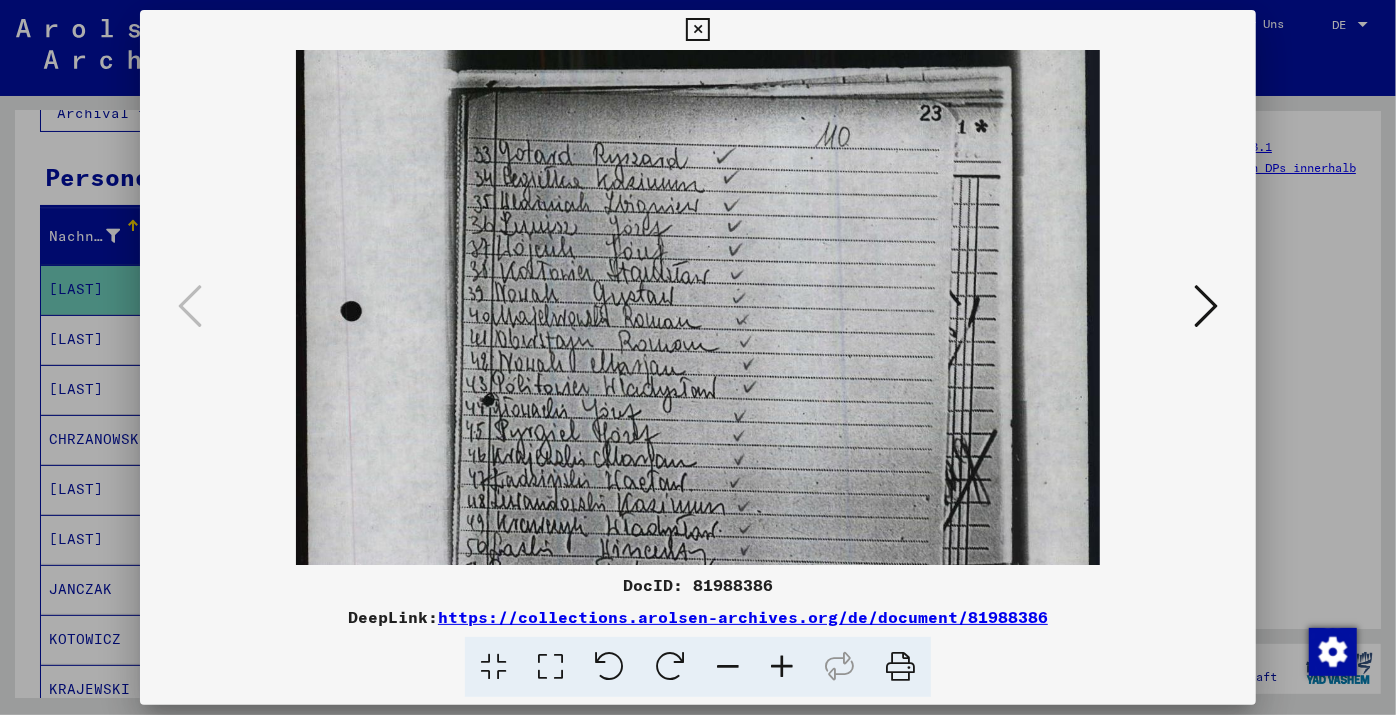 drag, startPoint x: 727, startPoint y: 433, endPoint x: 728, endPoint y: 284, distance: 149.00336 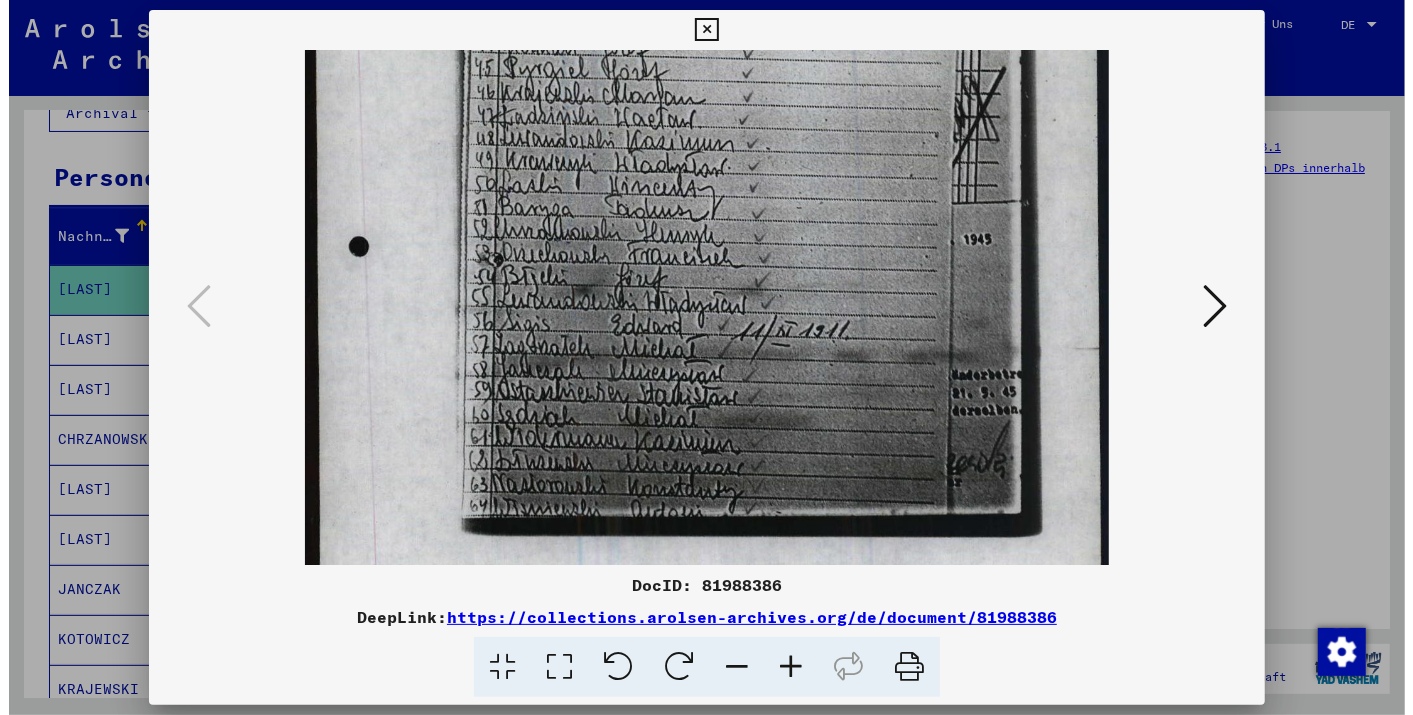 scroll, scrollTop: 511, scrollLeft: 0, axis: vertical 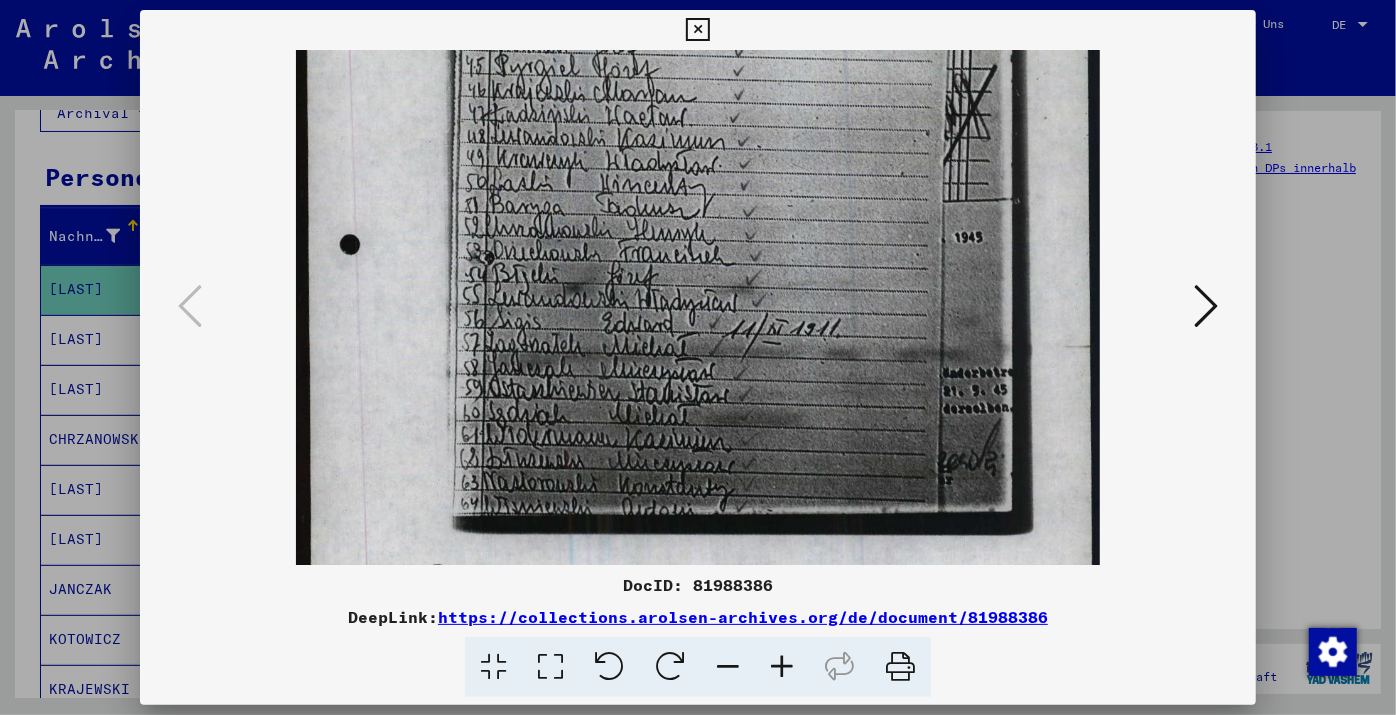 drag, startPoint x: 742, startPoint y: 334, endPoint x: 717, endPoint y: -32, distance: 366.85284 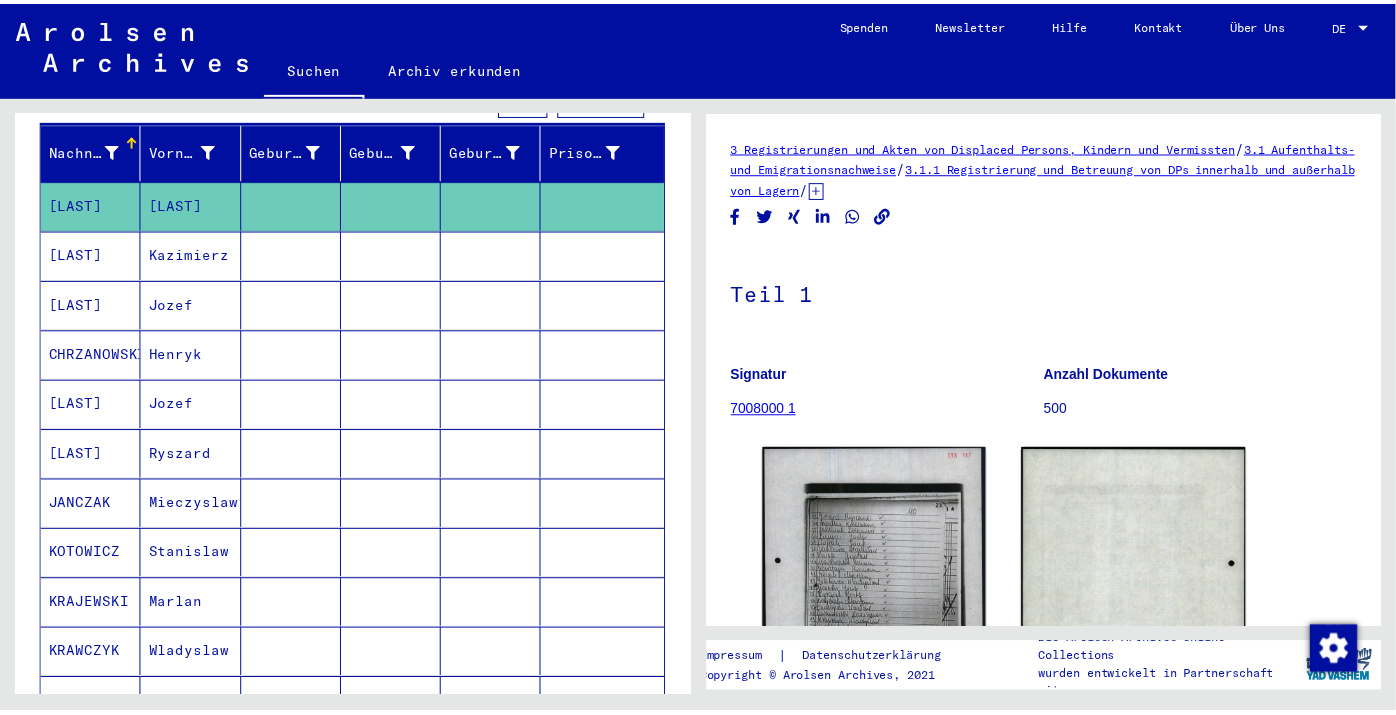 scroll, scrollTop: 248, scrollLeft: 0, axis: vertical 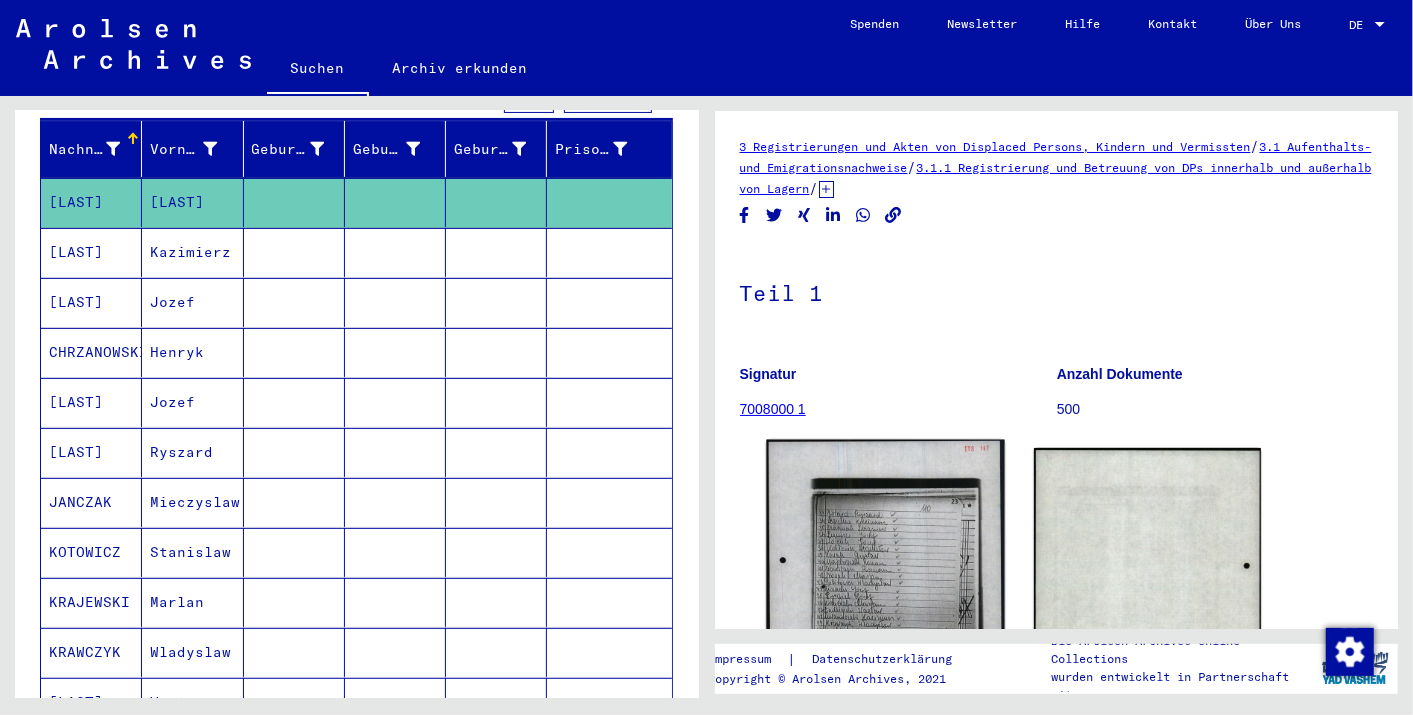 click 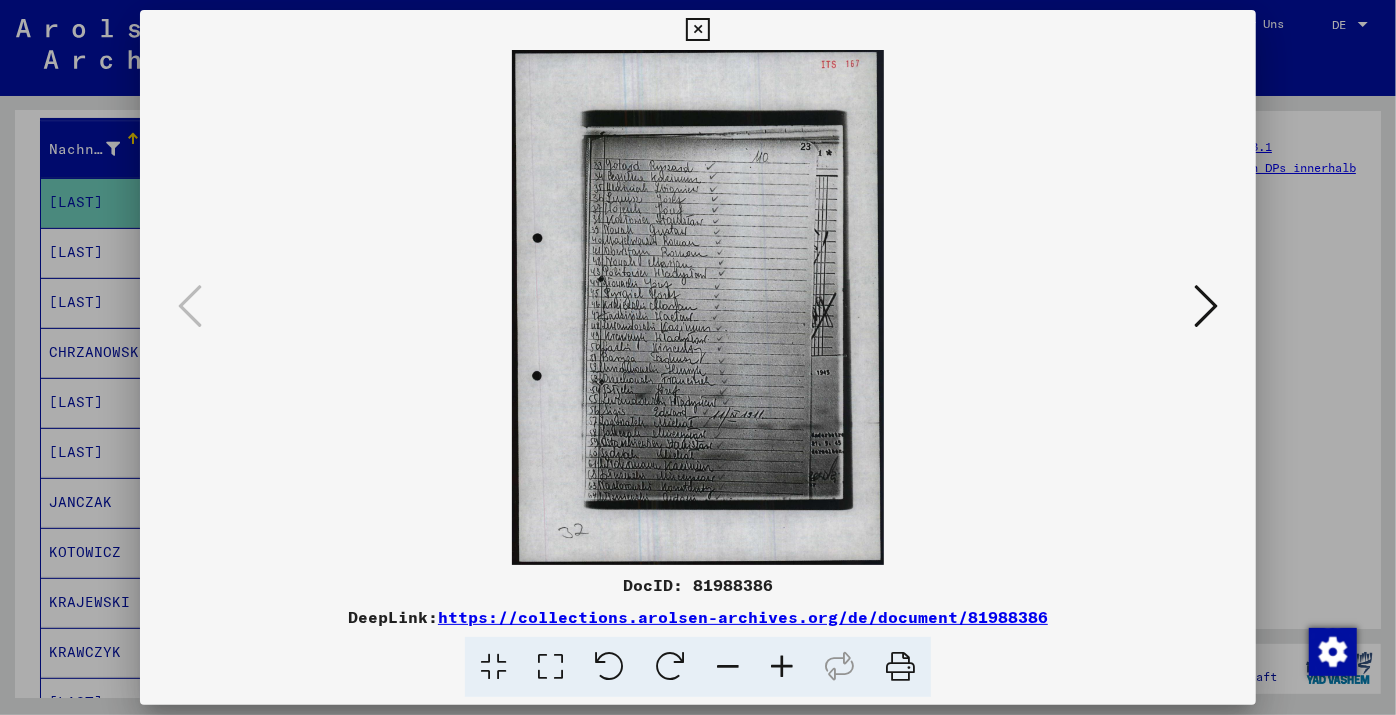 click at bounding box center (782, 667) 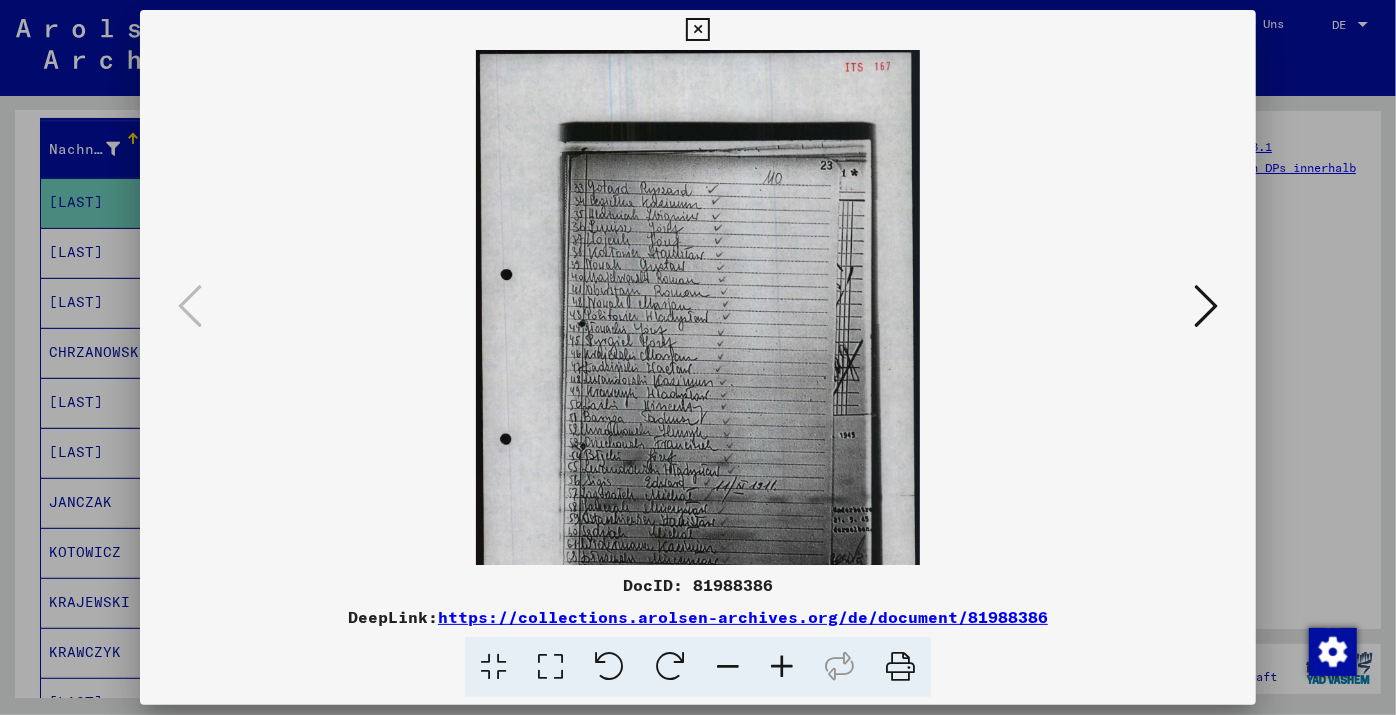click at bounding box center (782, 667) 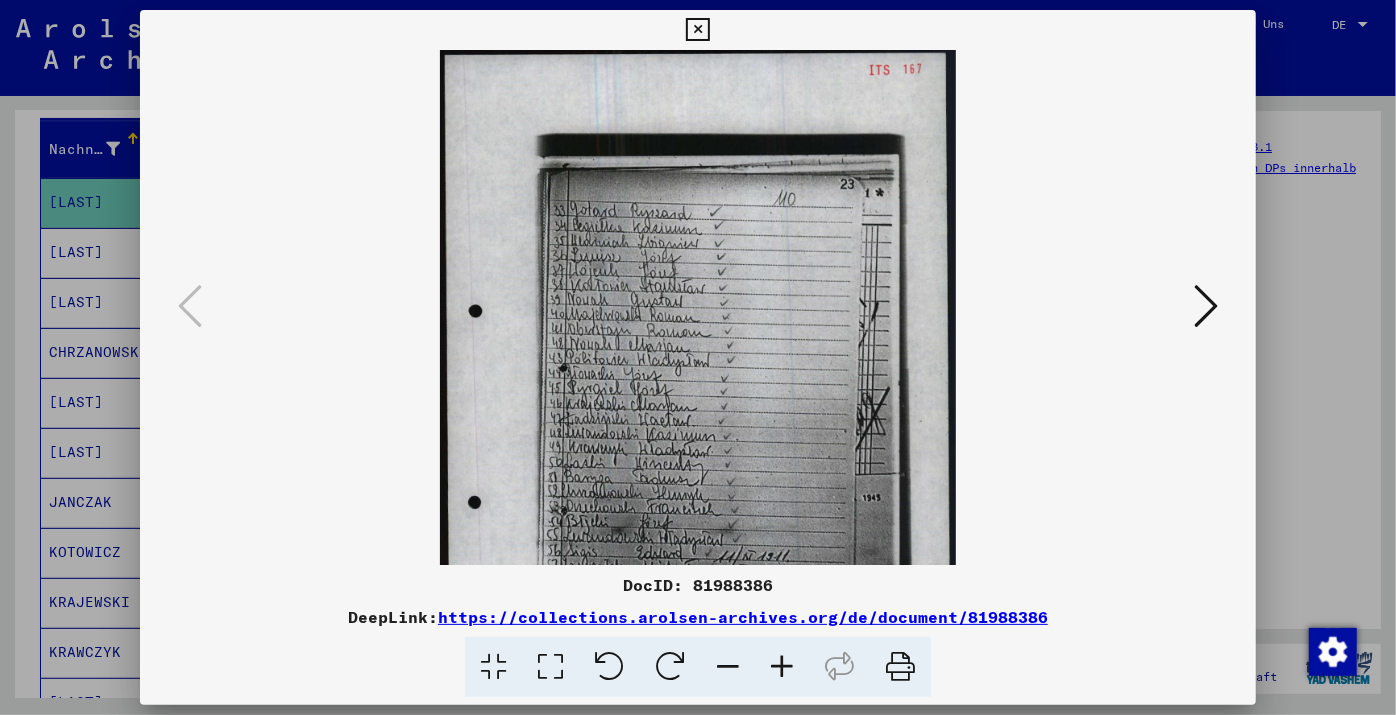 click at bounding box center [782, 667] 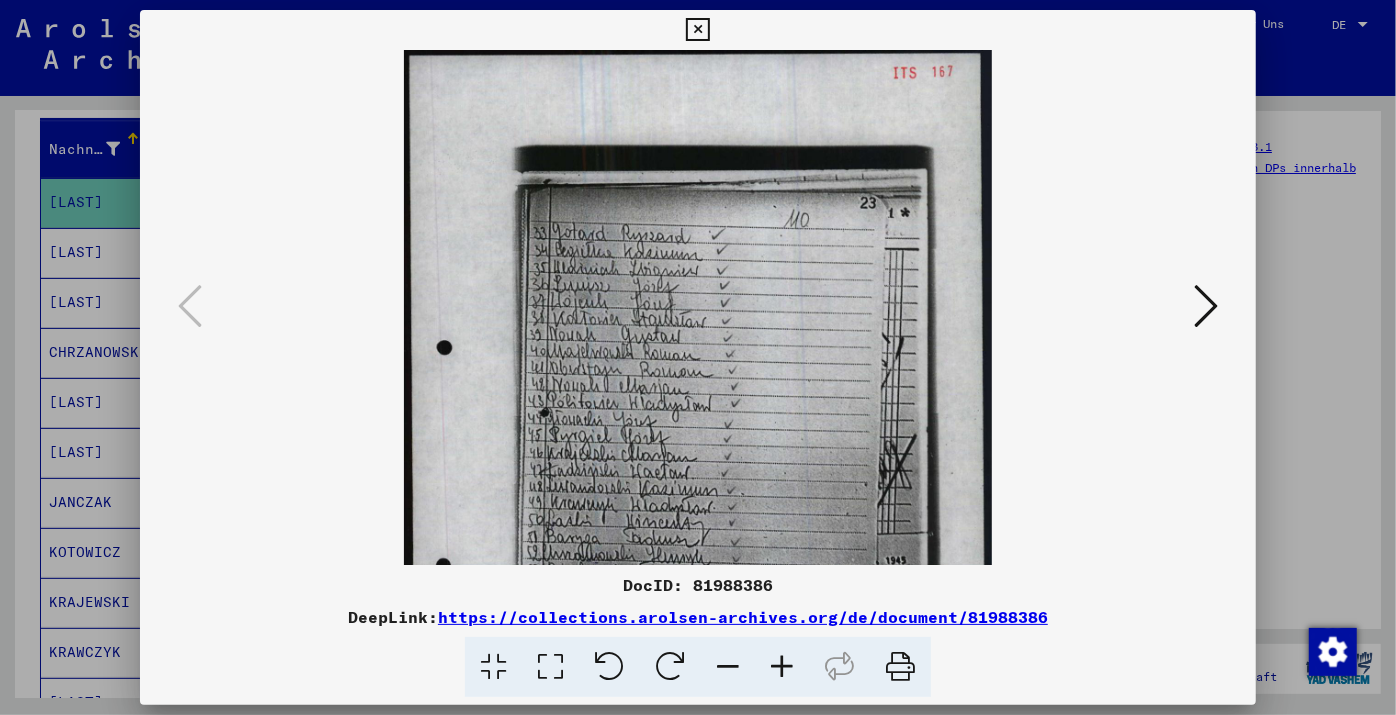 click at bounding box center [782, 667] 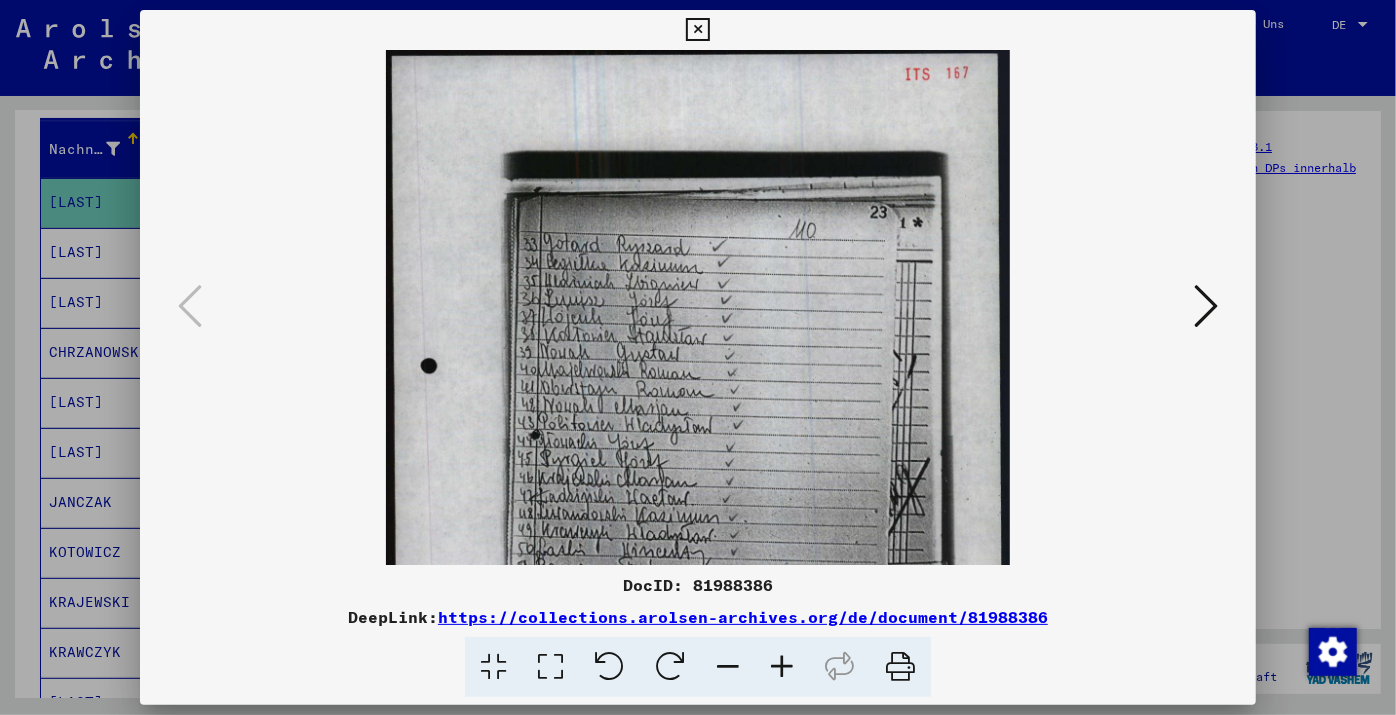click at bounding box center (782, 667) 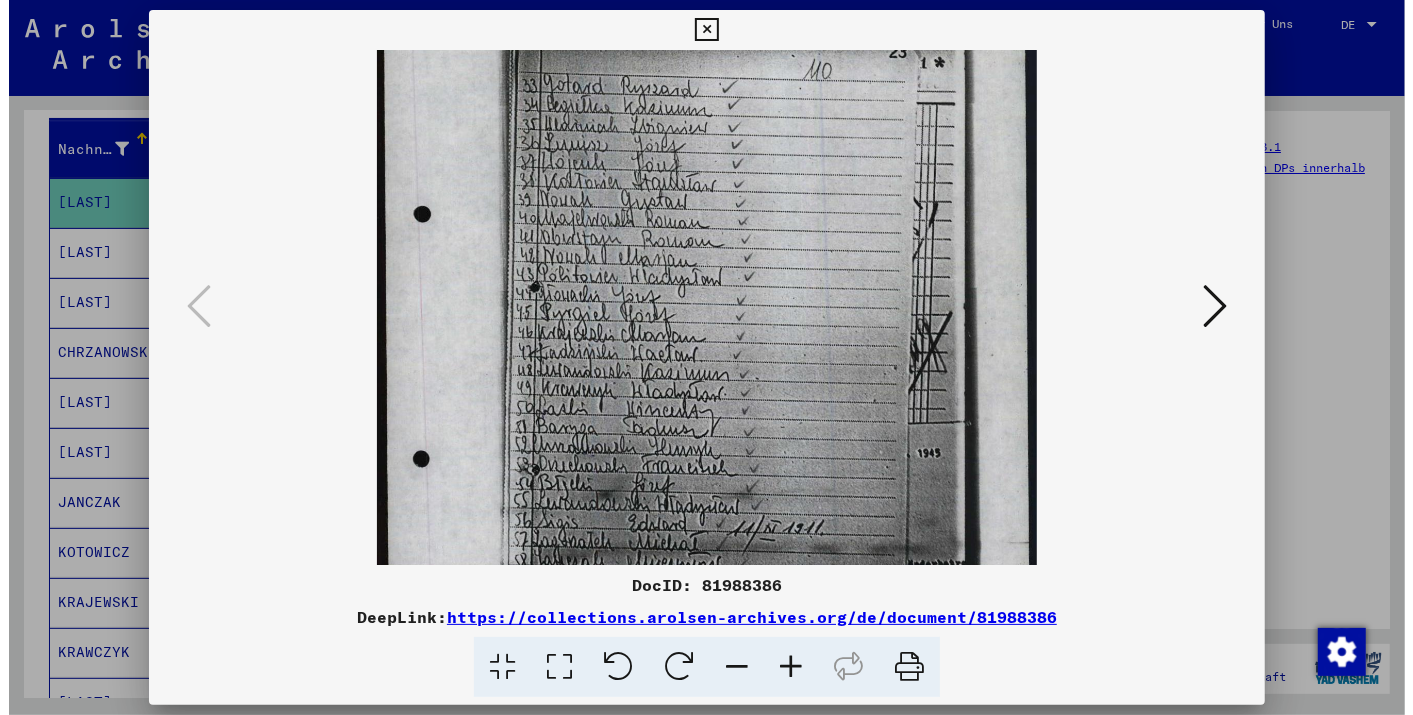 scroll, scrollTop: 168, scrollLeft: 0, axis: vertical 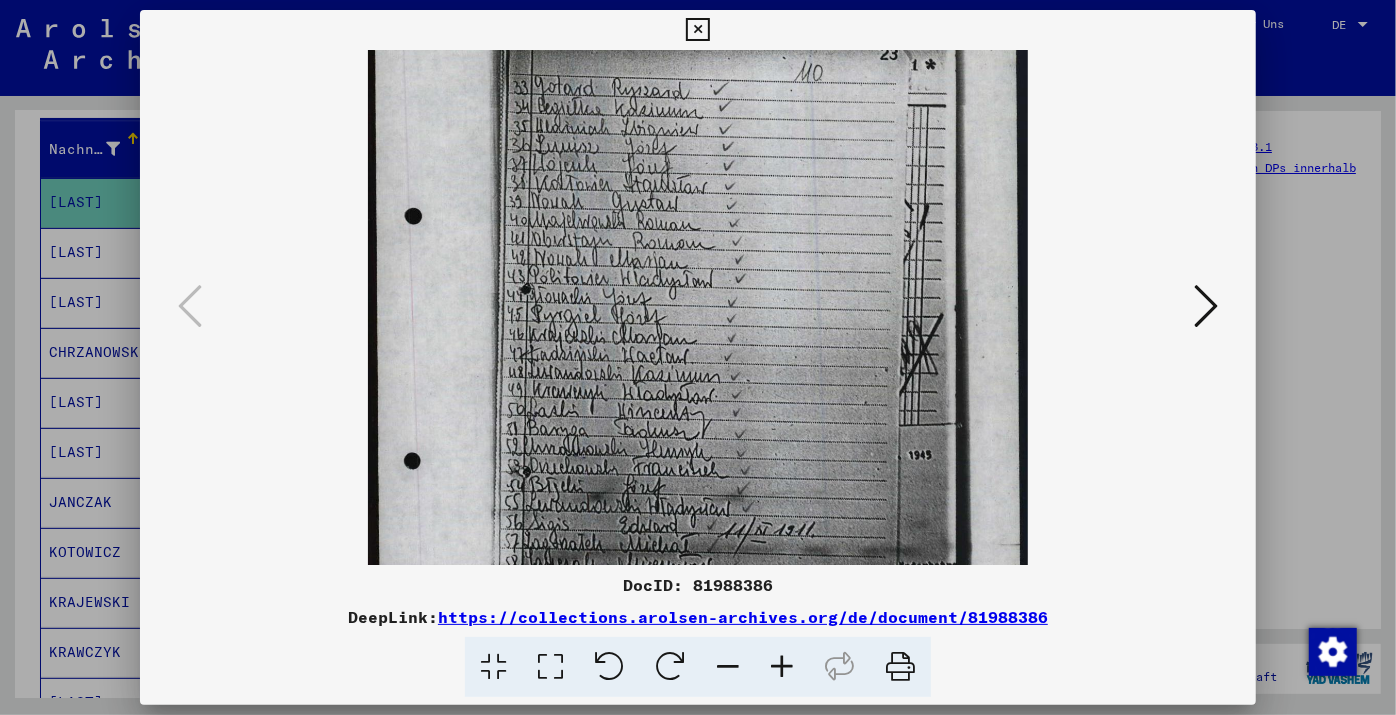 drag, startPoint x: 696, startPoint y: 446, endPoint x: 702, endPoint y: 277, distance: 169.10648 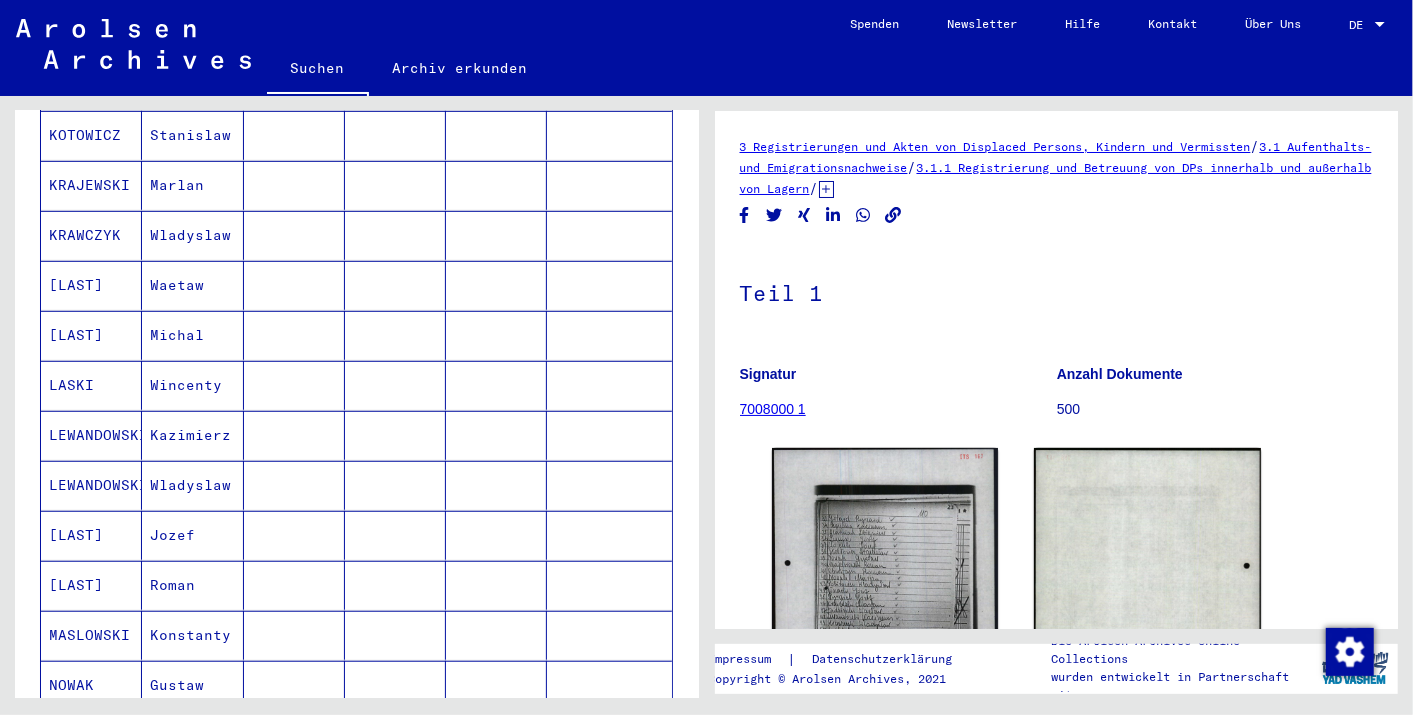 scroll, scrollTop: 735, scrollLeft: 0, axis: vertical 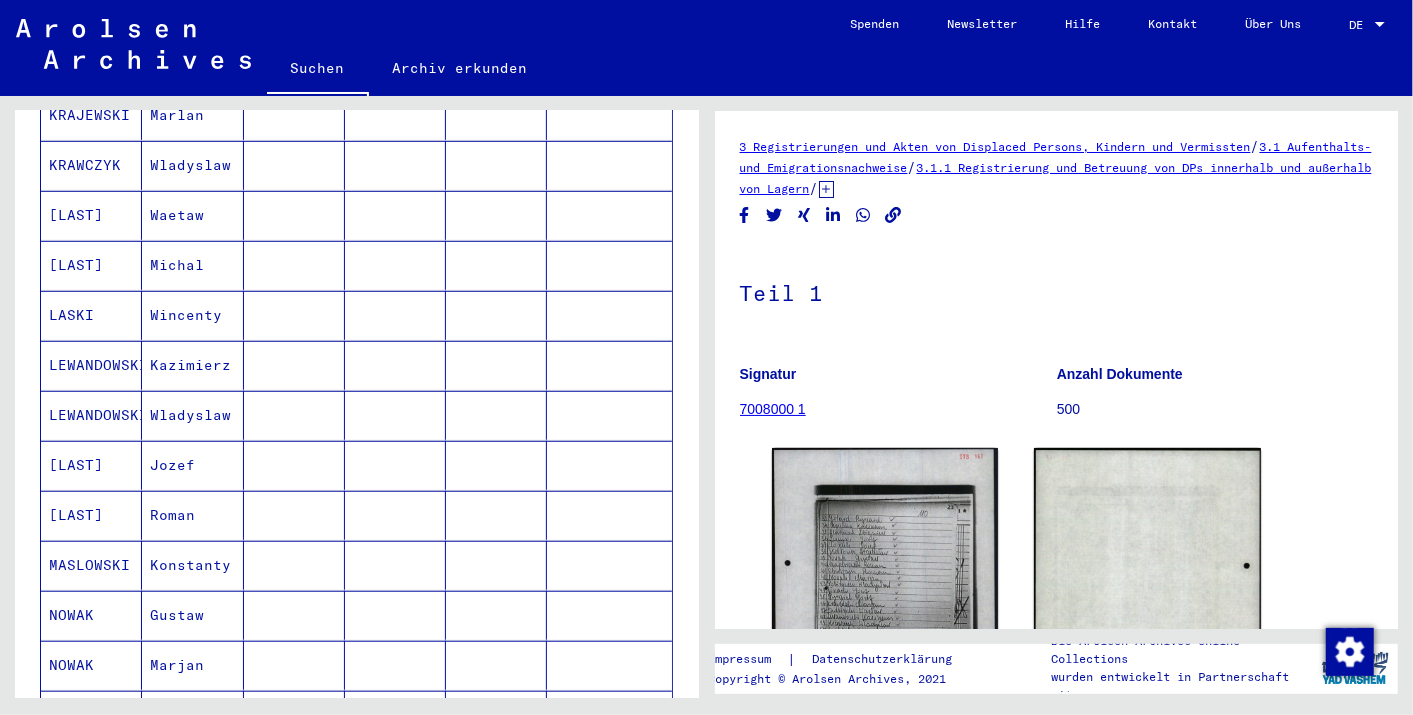 click on "Kazimierz" at bounding box center (192, 415) 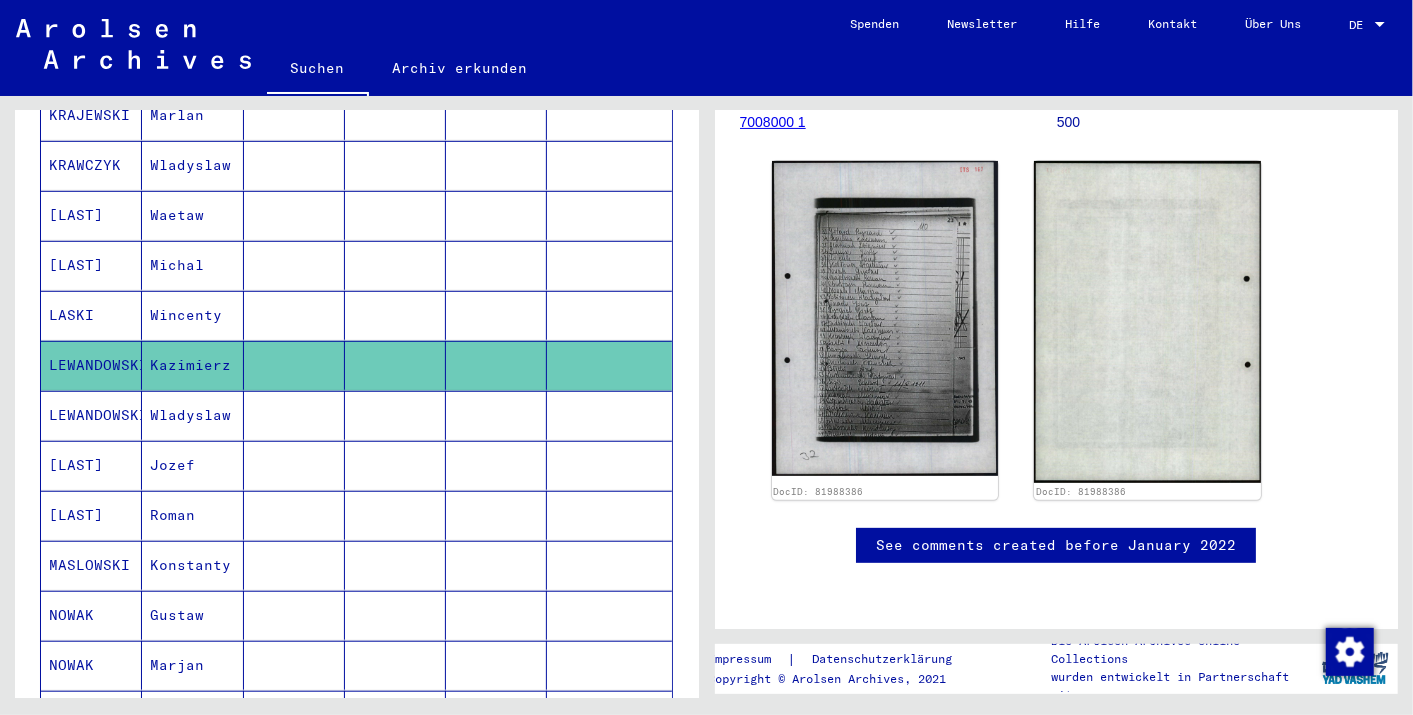 scroll, scrollTop: 777, scrollLeft: 0, axis: vertical 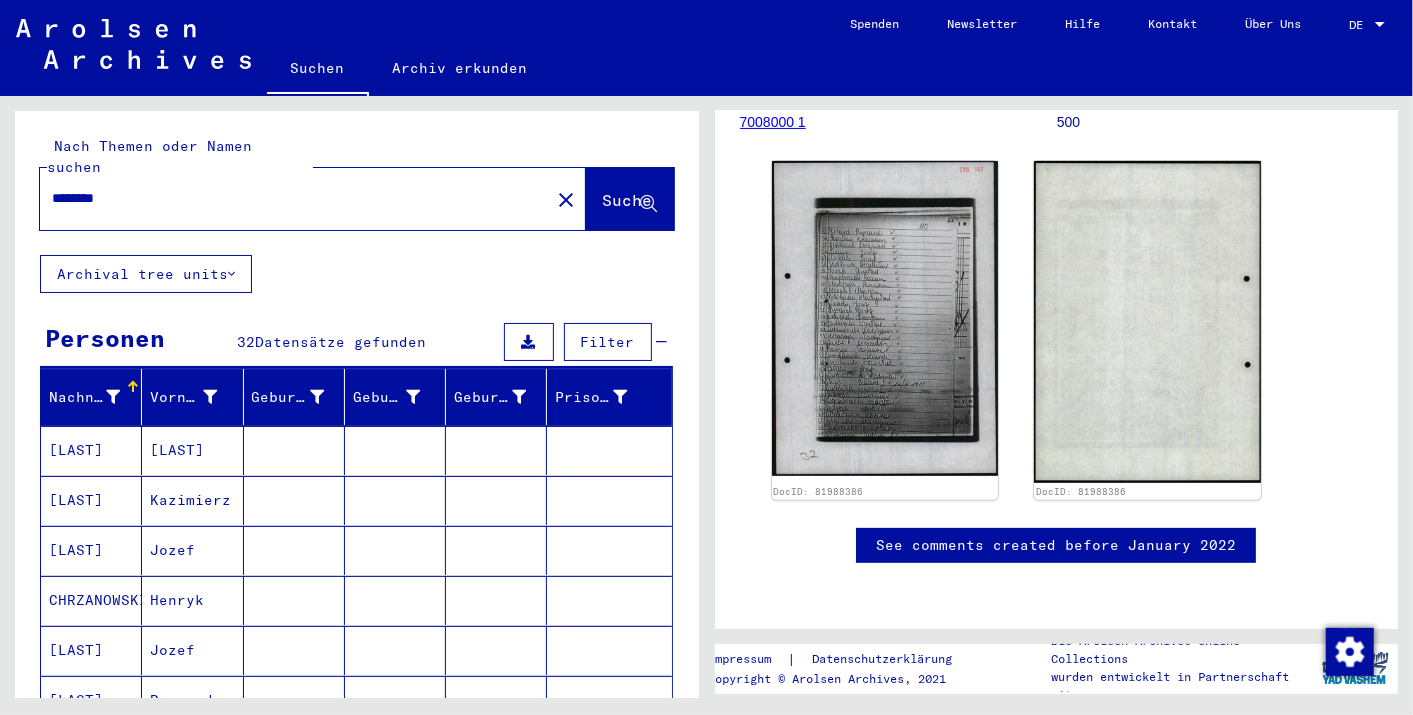 type on "**********" 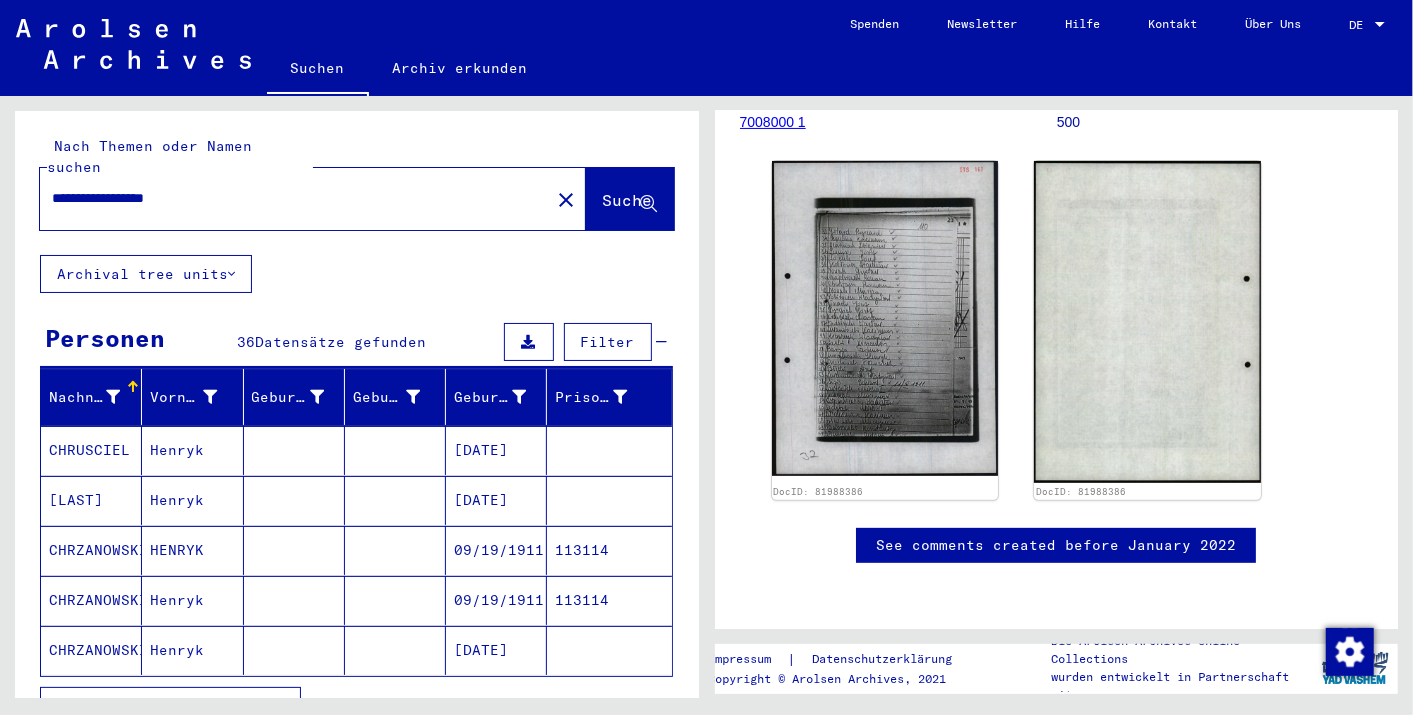 scroll, scrollTop: 0, scrollLeft: 0, axis: both 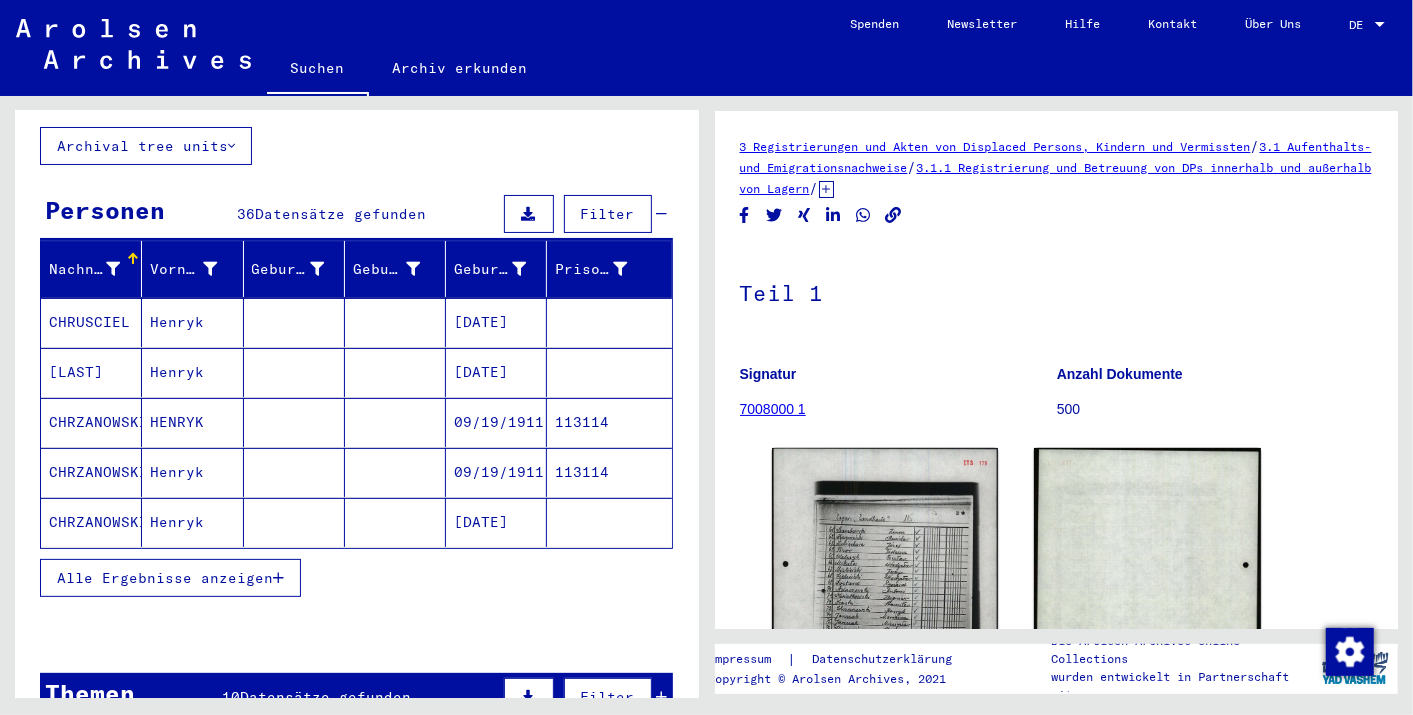 click on "Alle Ergebnisse anzeigen" at bounding box center [170, 578] 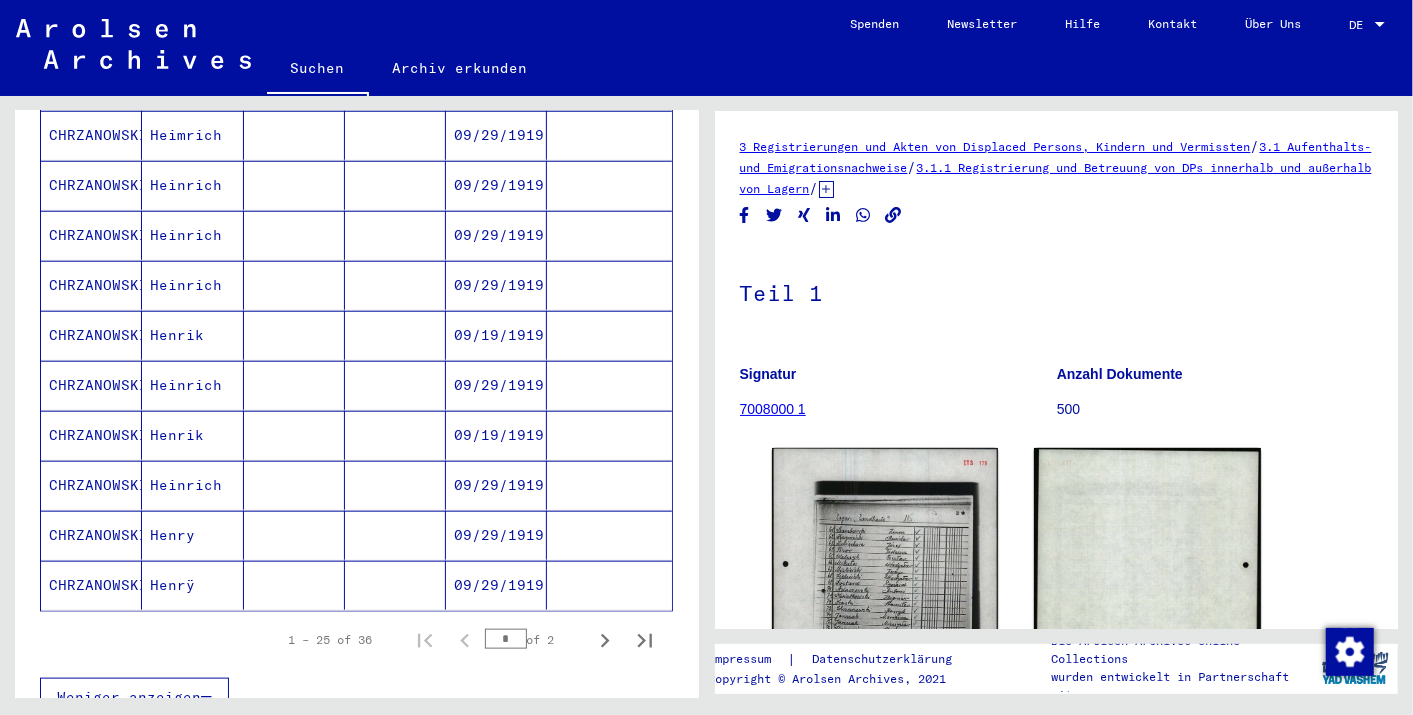scroll, scrollTop: 1215, scrollLeft: 0, axis: vertical 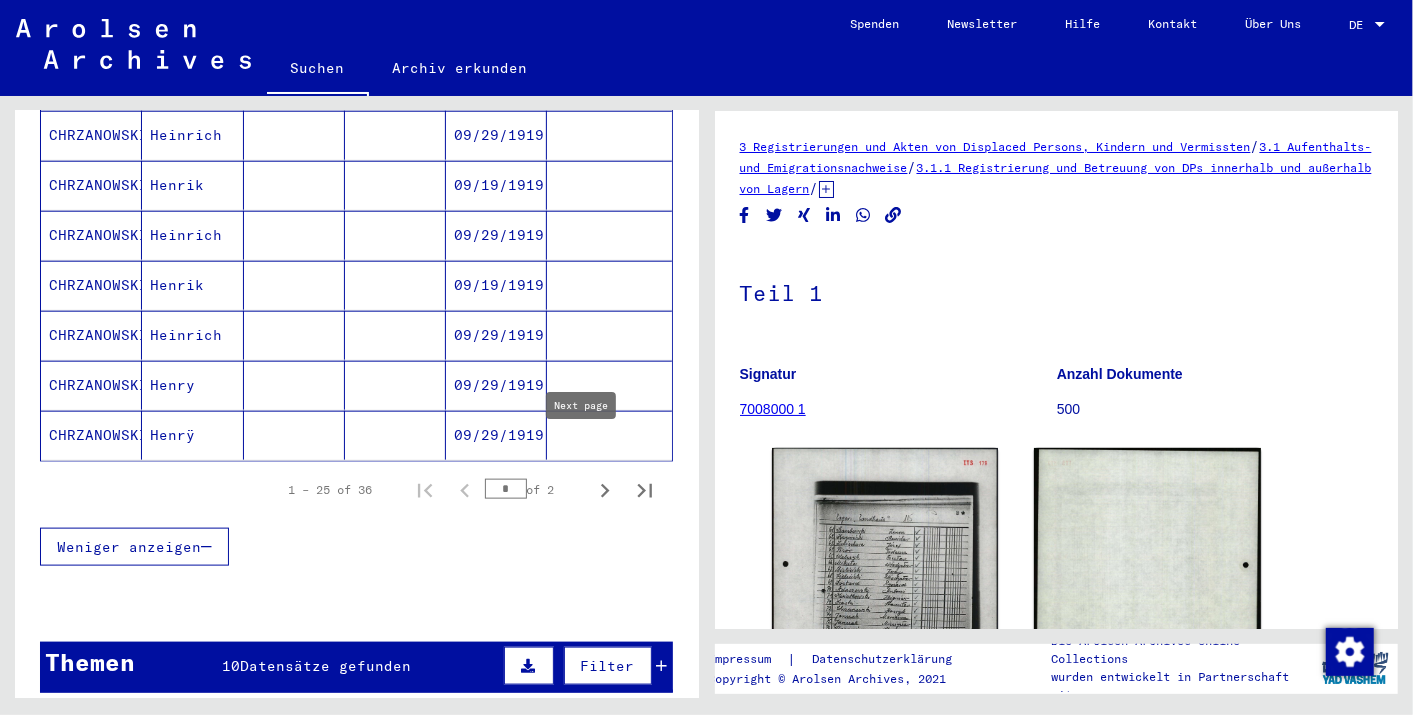 click 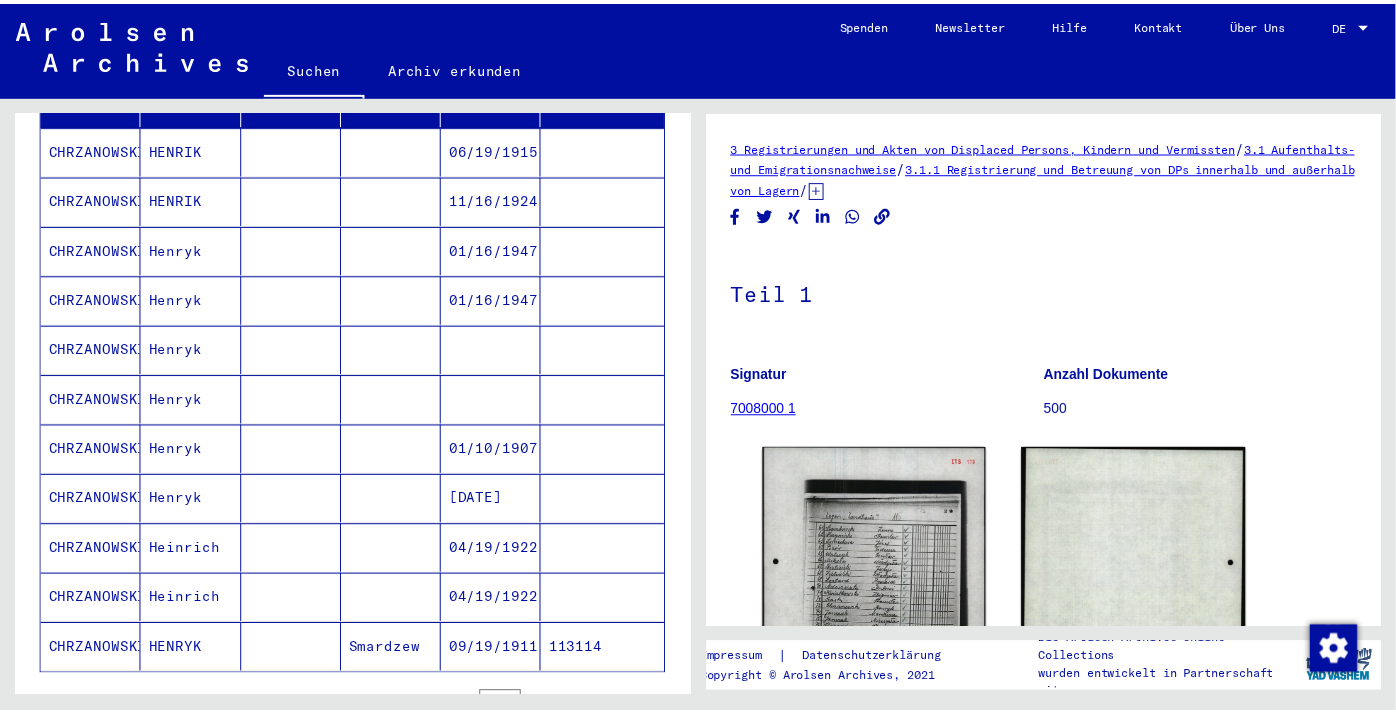 scroll, scrollTop: 299, scrollLeft: 0, axis: vertical 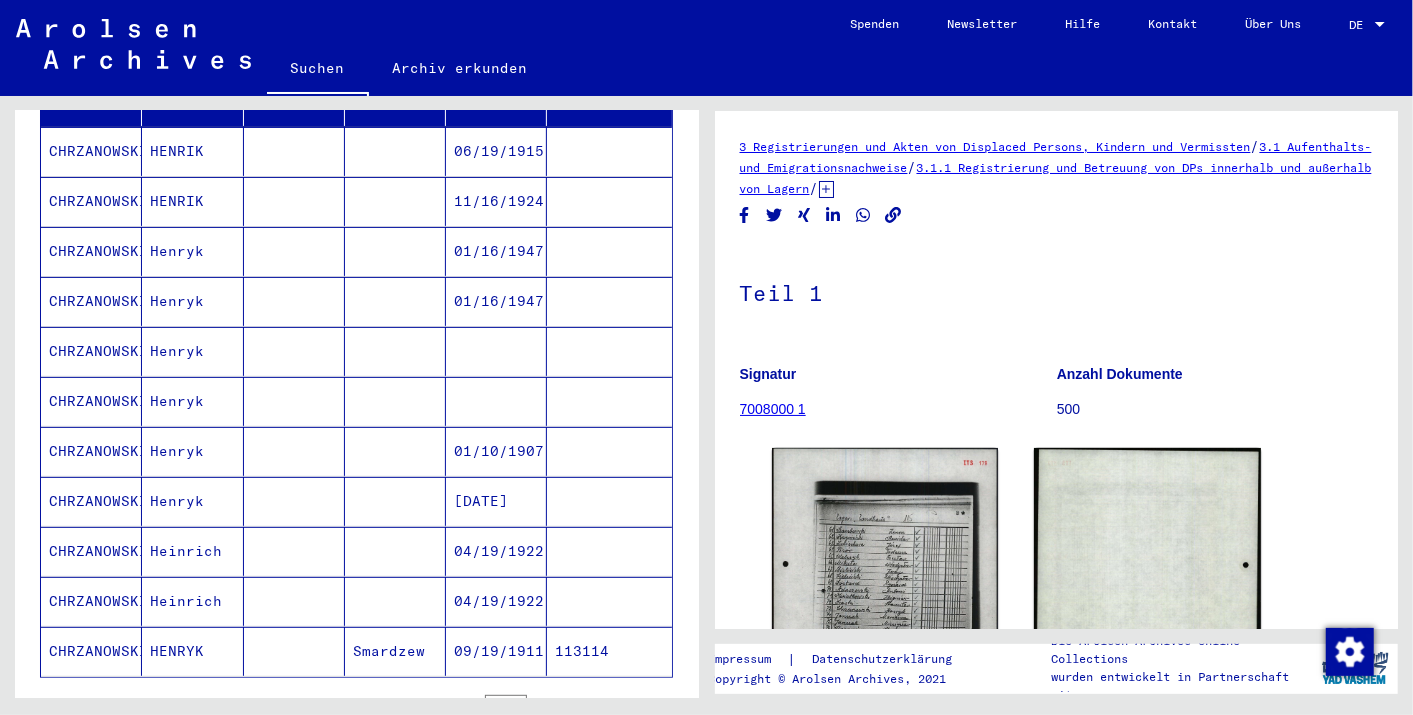 click on "Henryk" at bounding box center [192, 401] 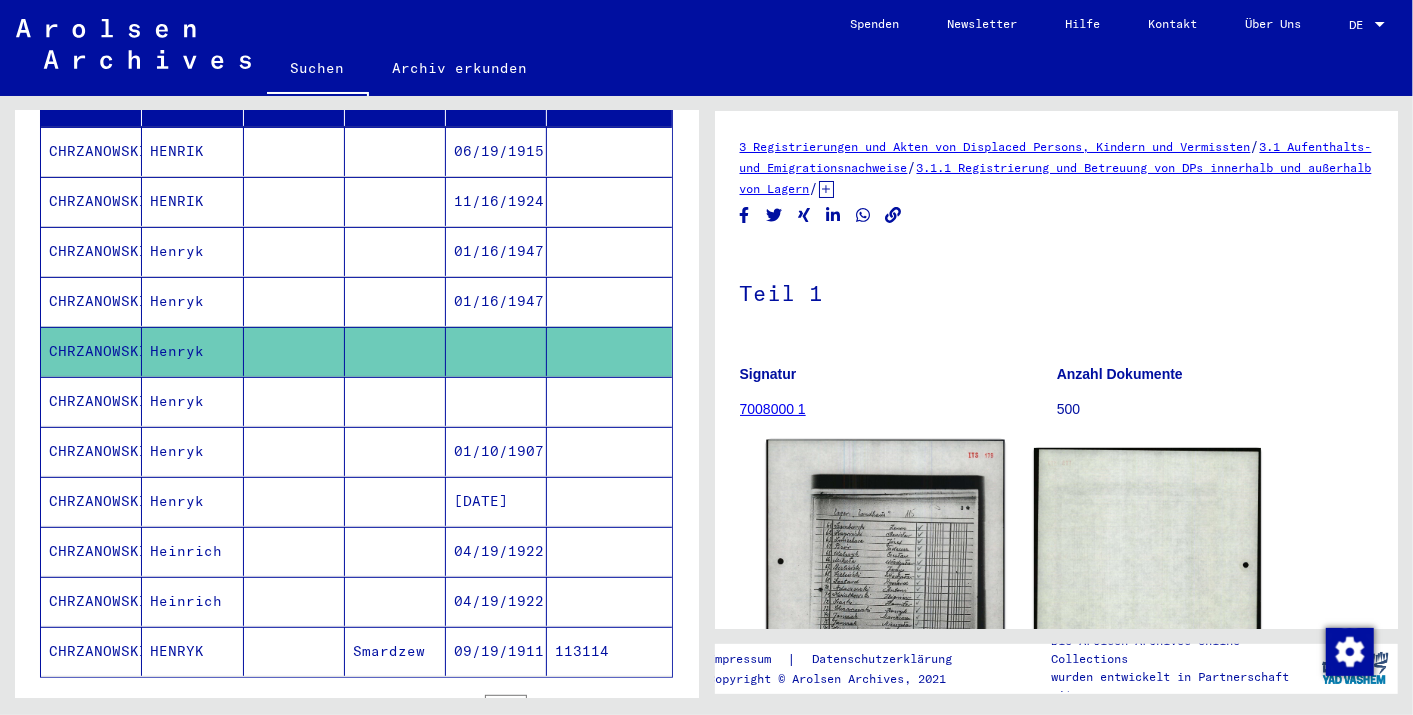 click 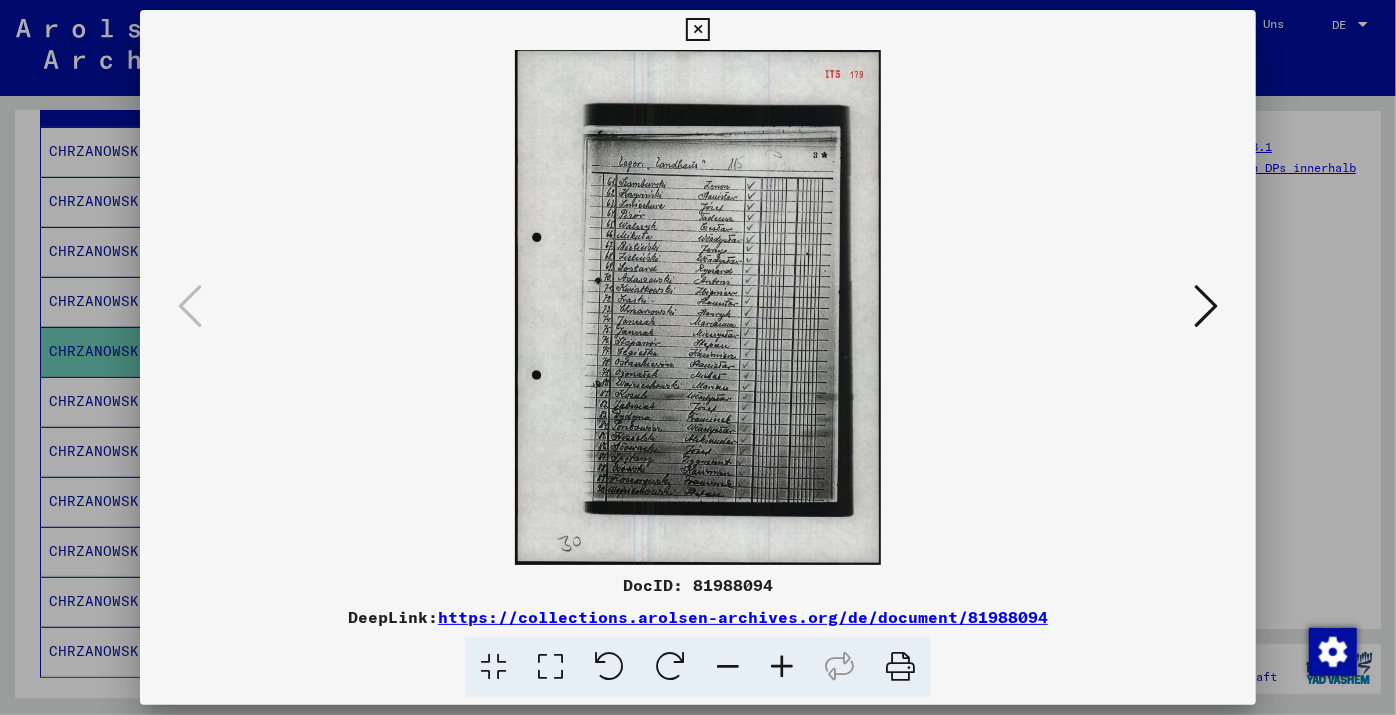 click at bounding box center [782, 667] 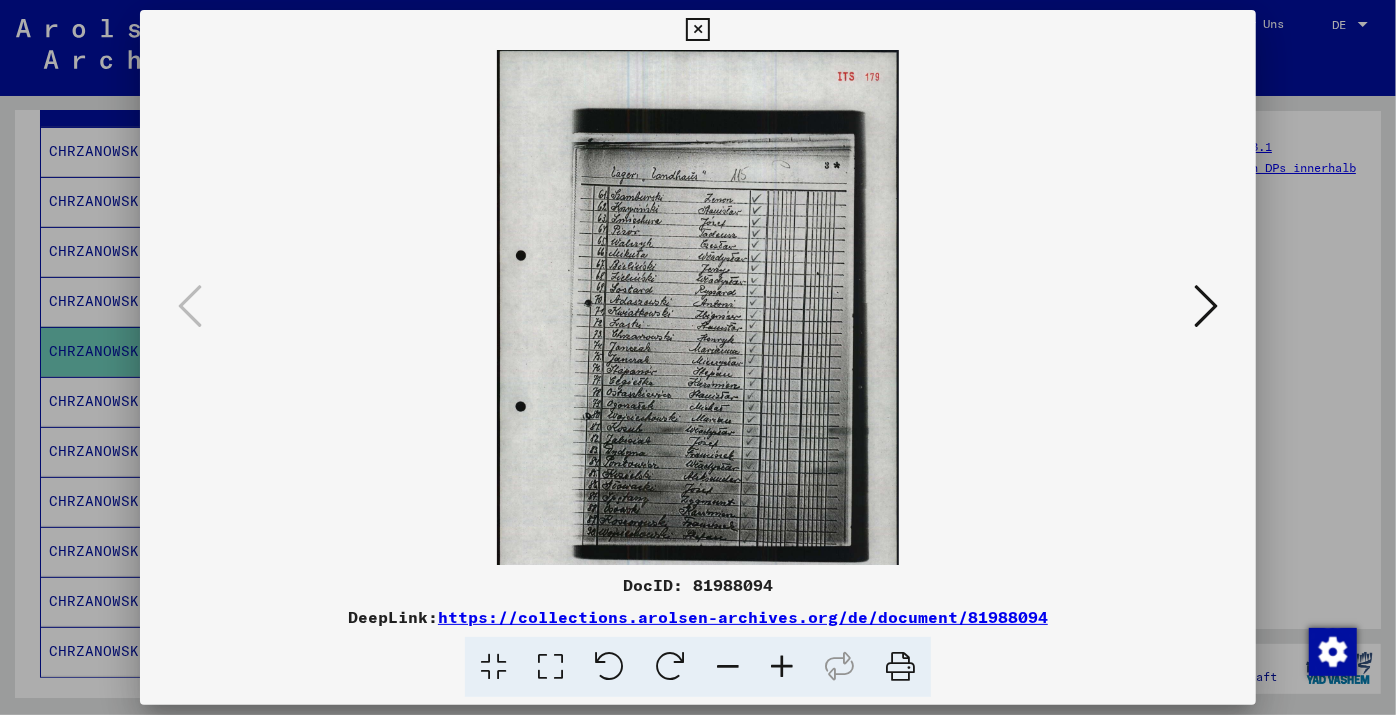 click at bounding box center [782, 667] 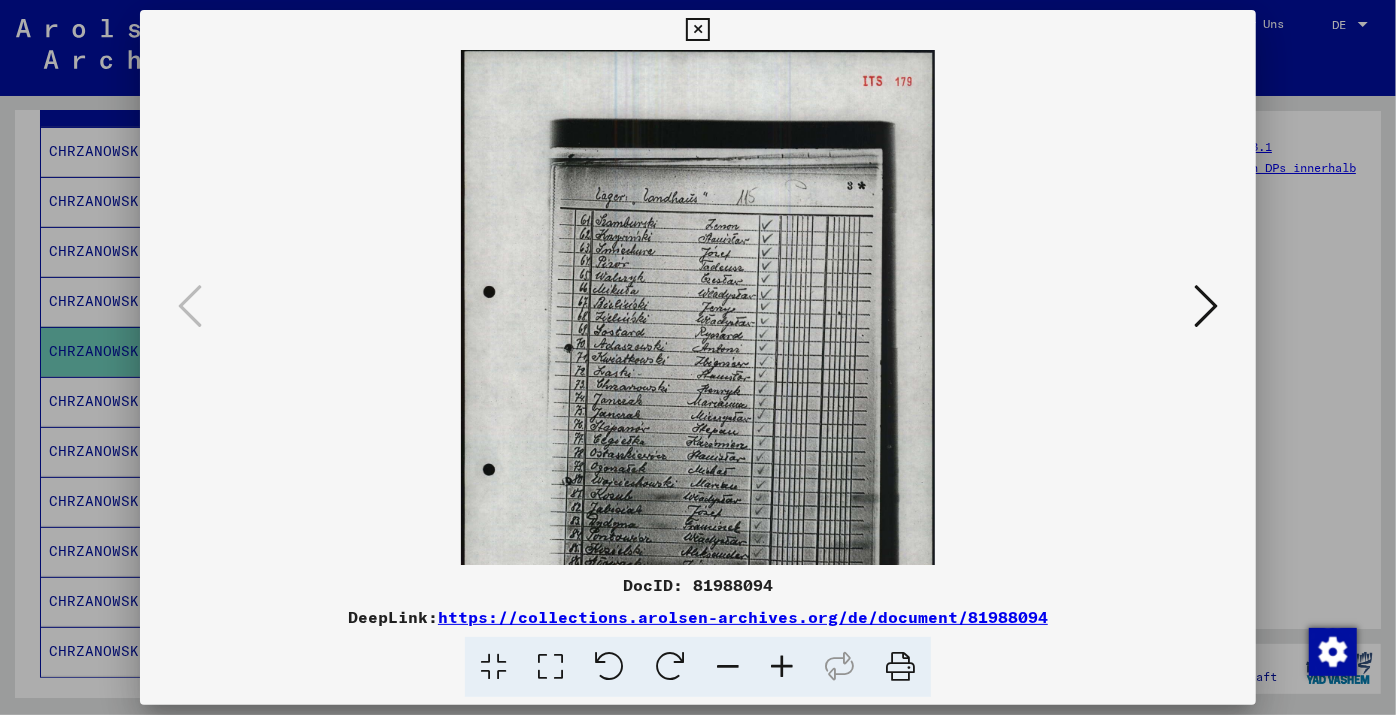 click at bounding box center (782, 667) 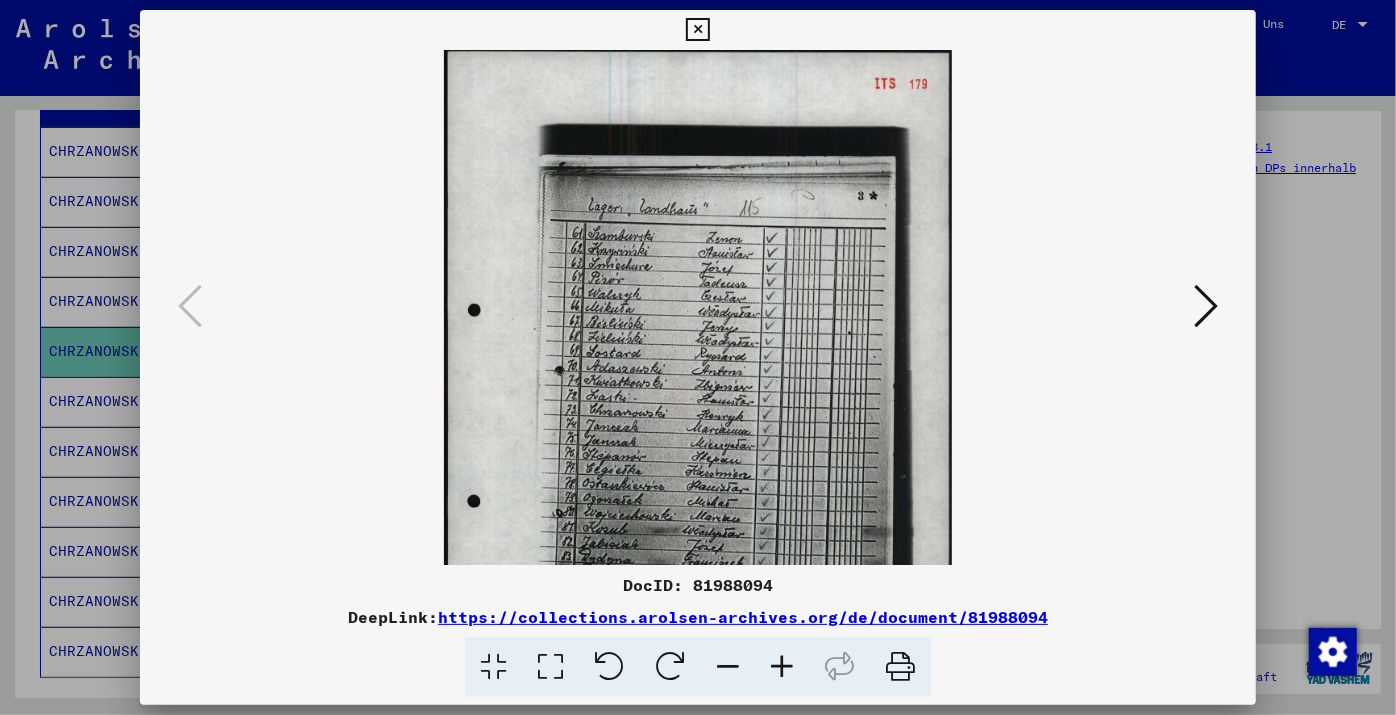 click at bounding box center [782, 667] 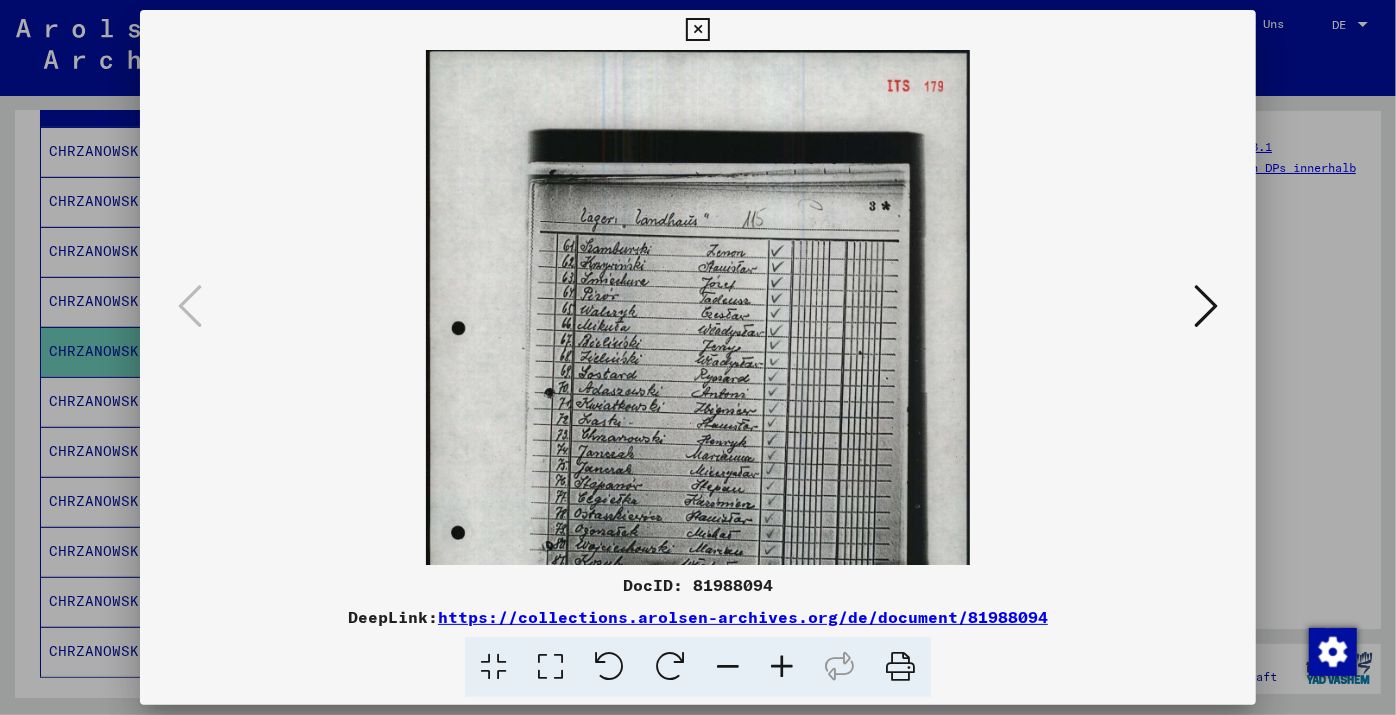 click at bounding box center (782, 667) 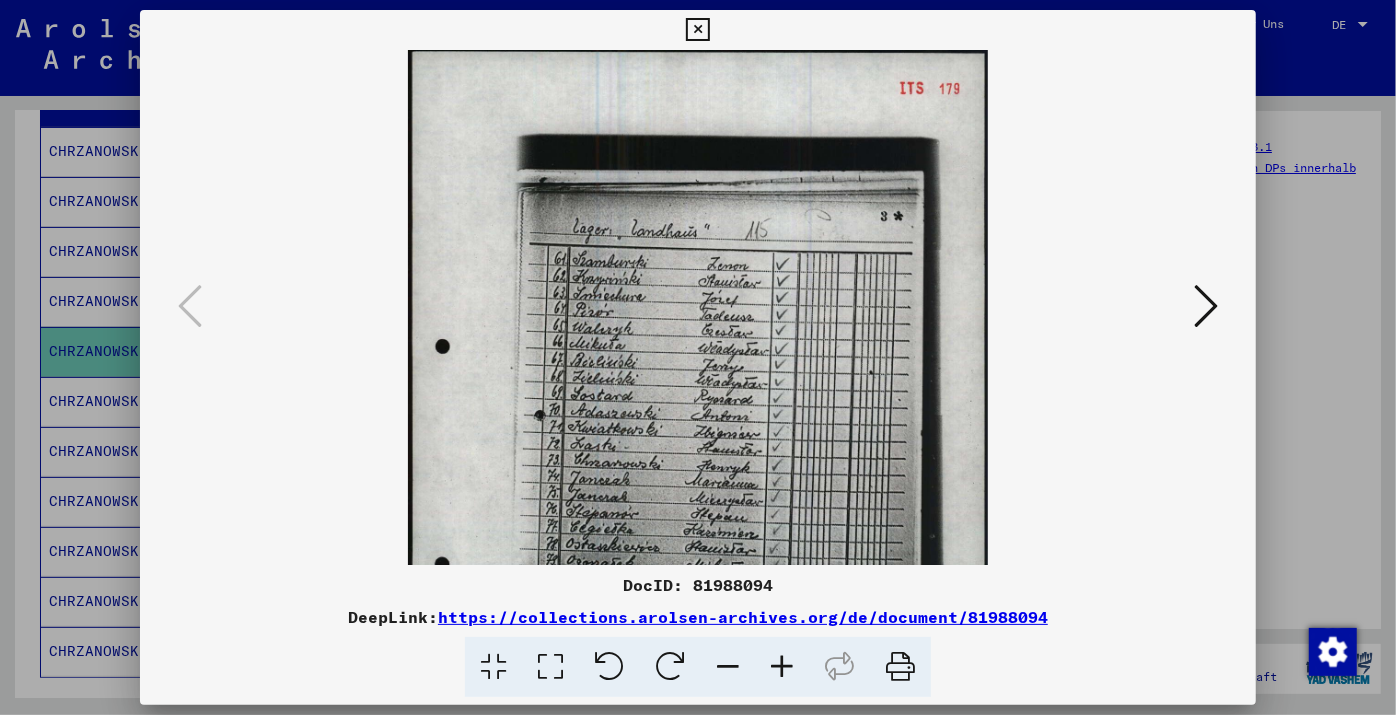 click at bounding box center (782, 667) 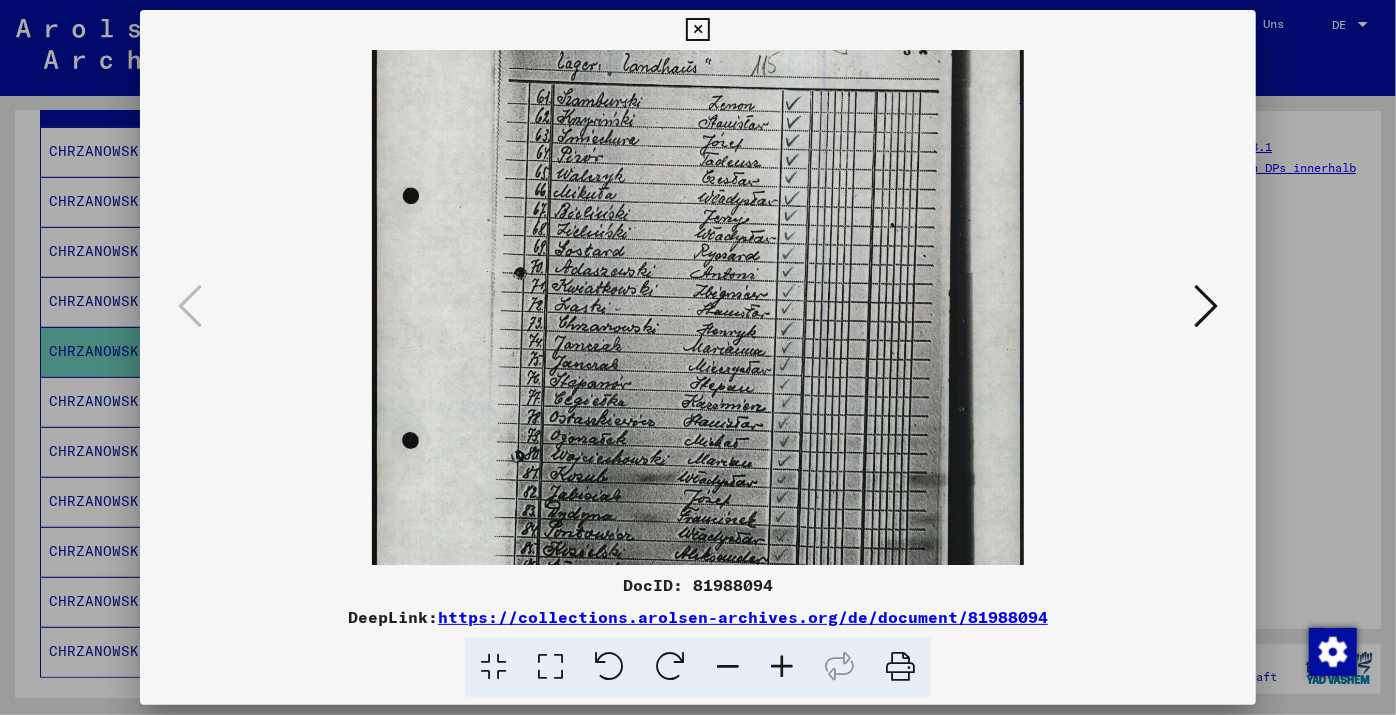 scroll, scrollTop: 197, scrollLeft: 0, axis: vertical 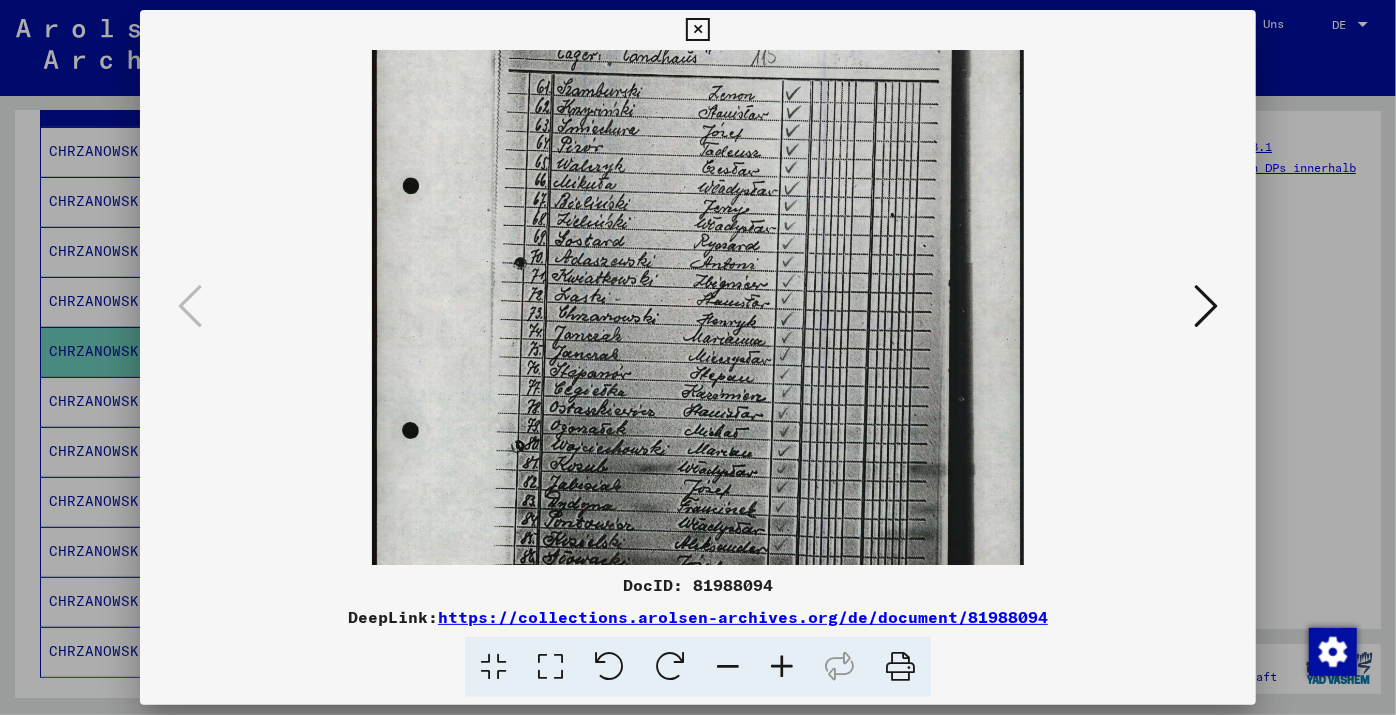 drag, startPoint x: 711, startPoint y: 475, endPoint x: 721, endPoint y: 278, distance: 197.25365 